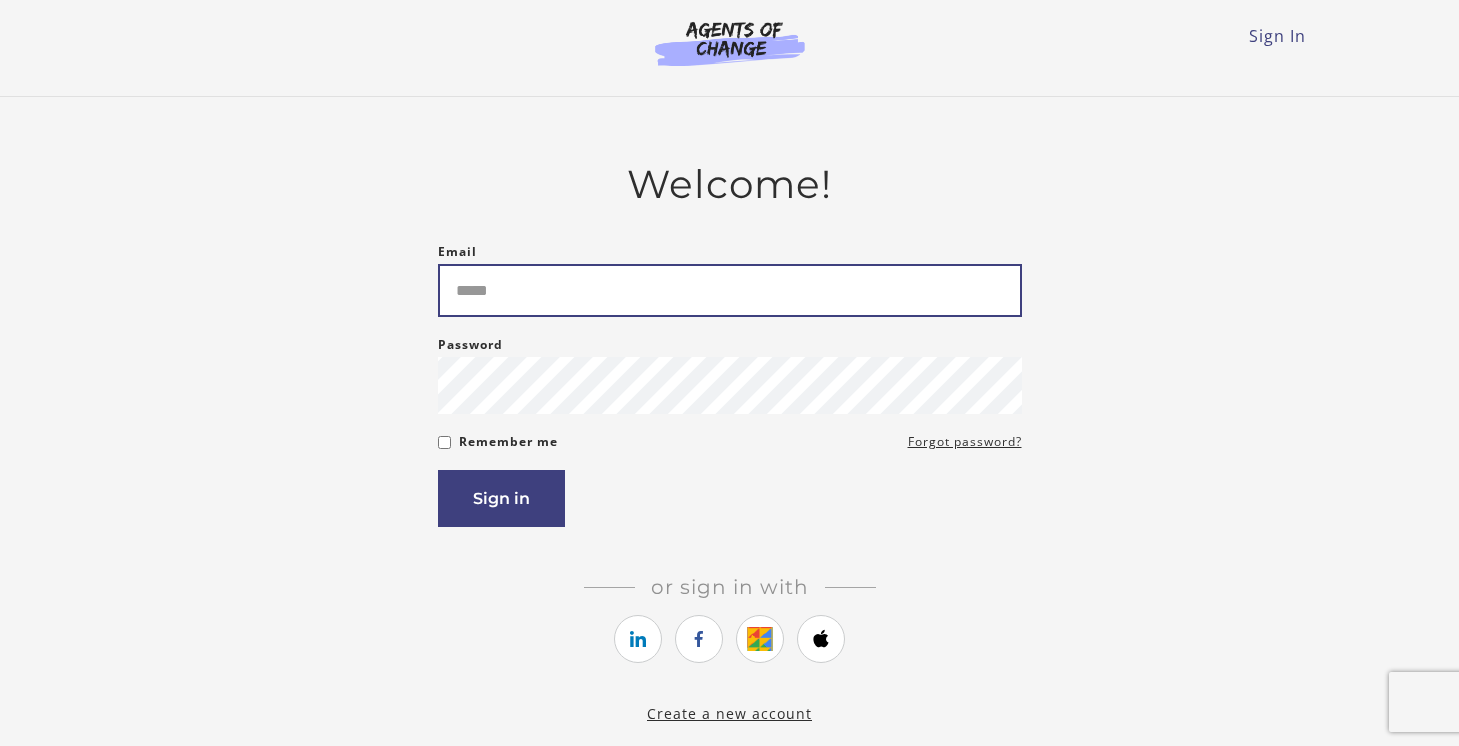 scroll, scrollTop: 0, scrollLeft: 0, axis: both 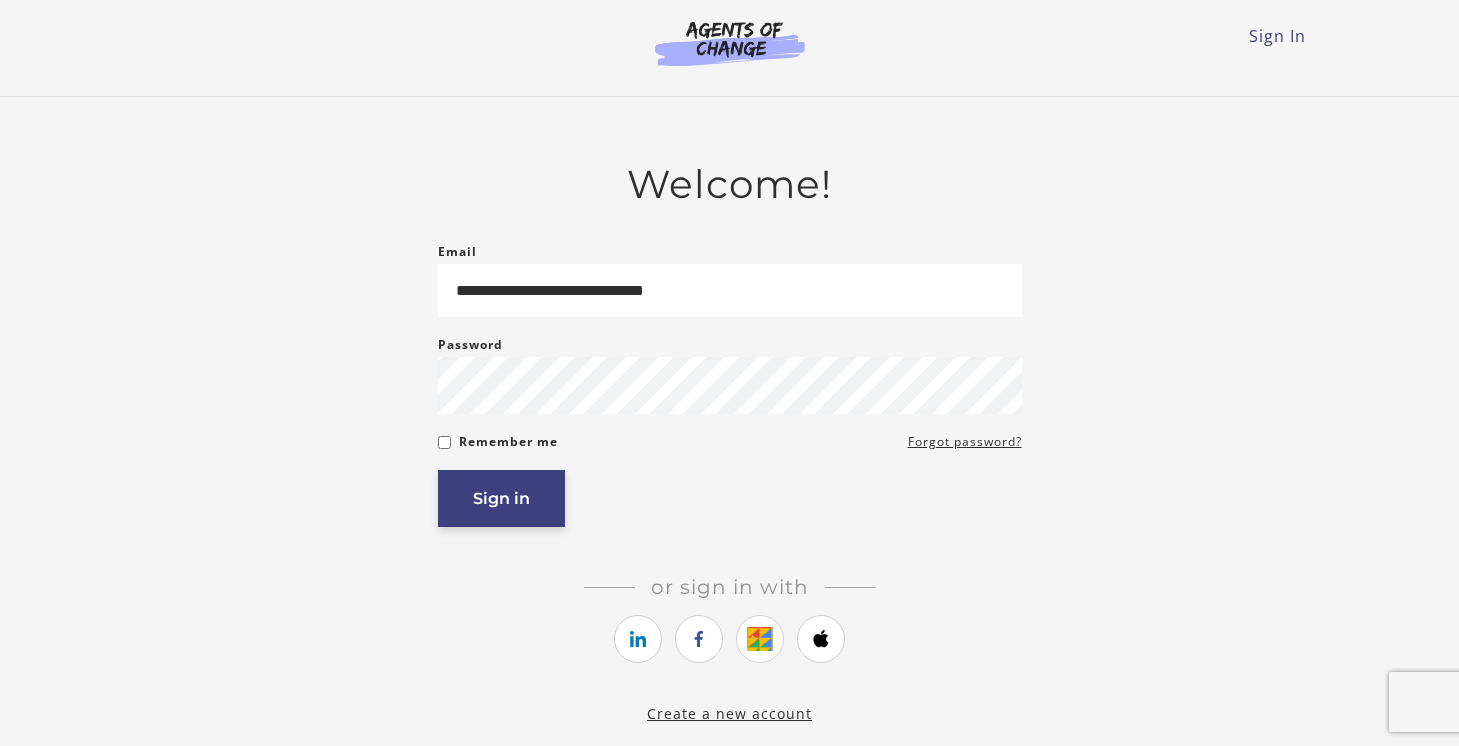 click on "Sign in" at bounding box center (501, 498) 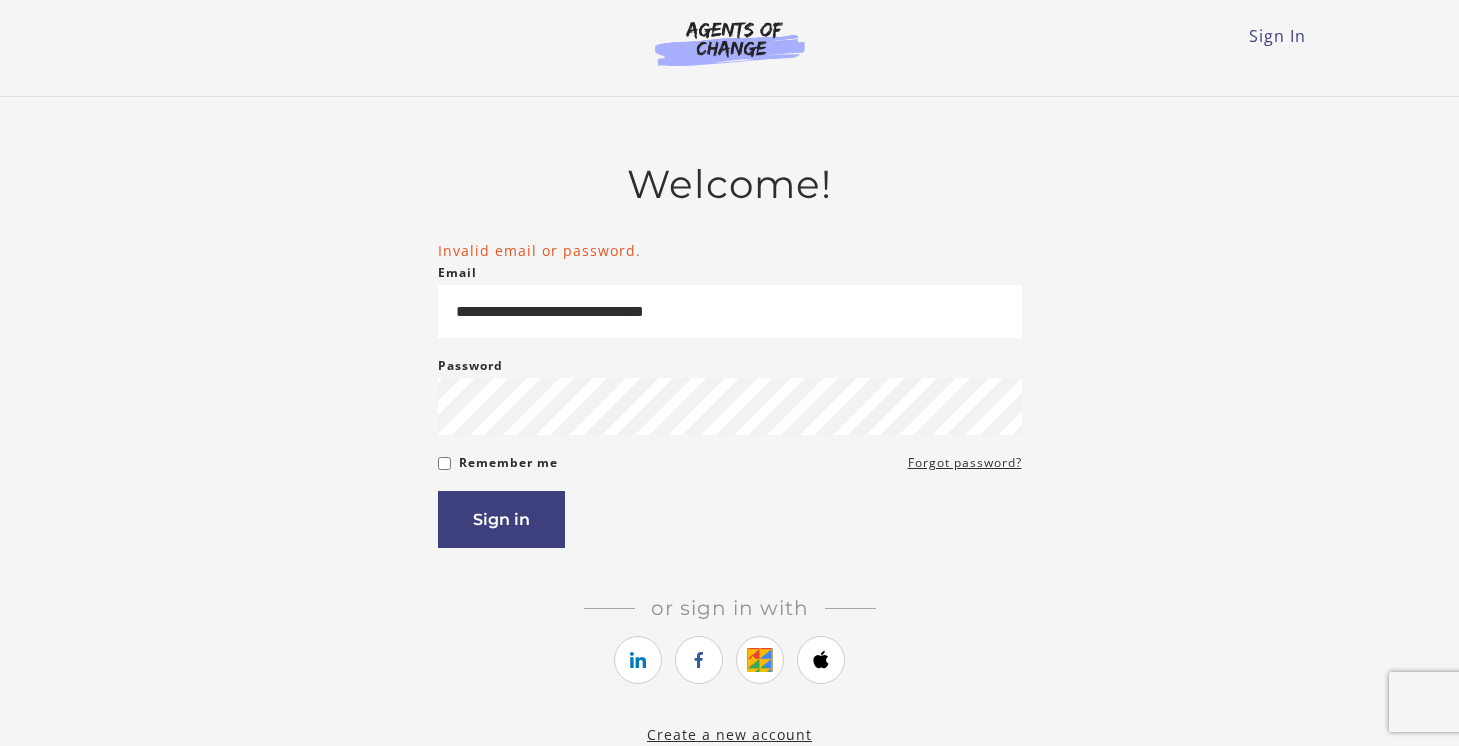 scroll, scrollTop: 0, scrollLeft: 0, axis: both 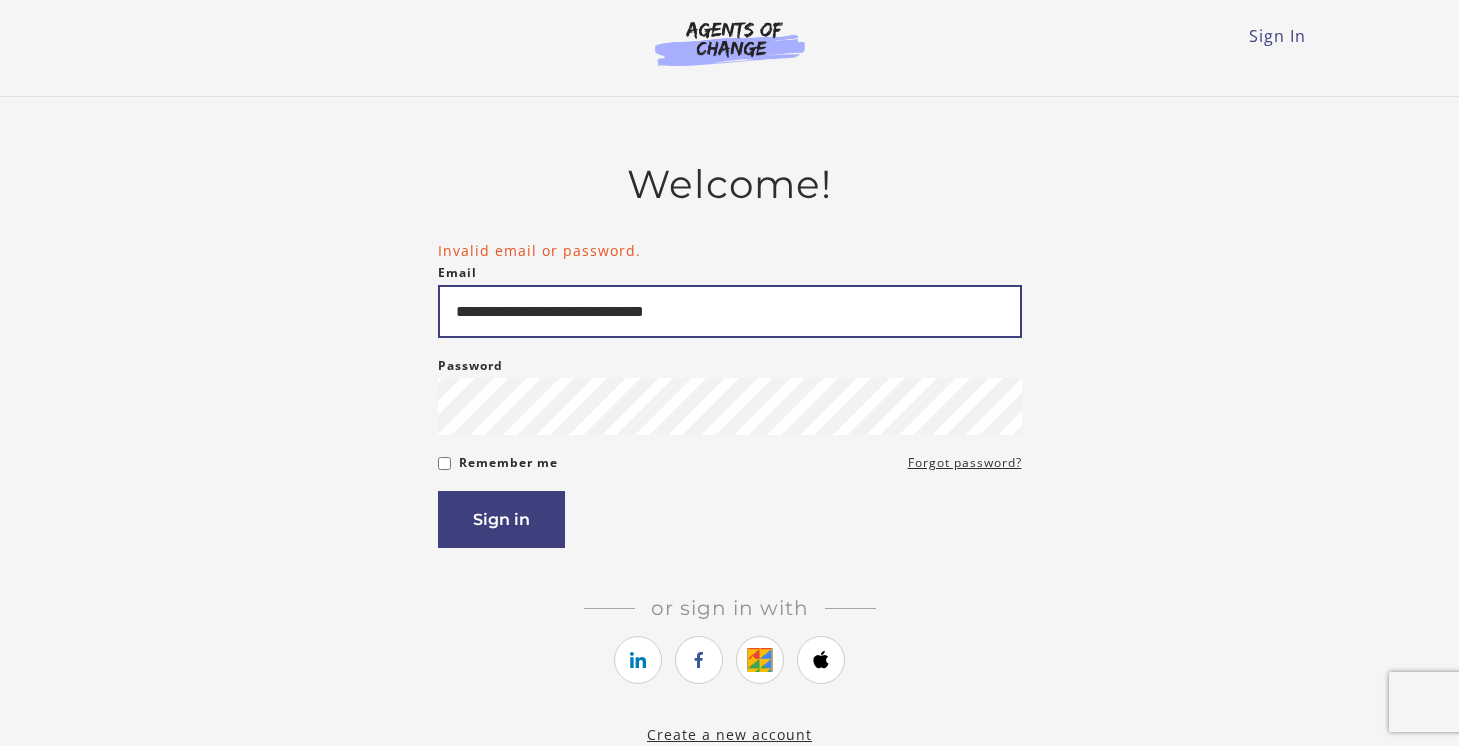 click on "**********" at bounding box center (730, 311) 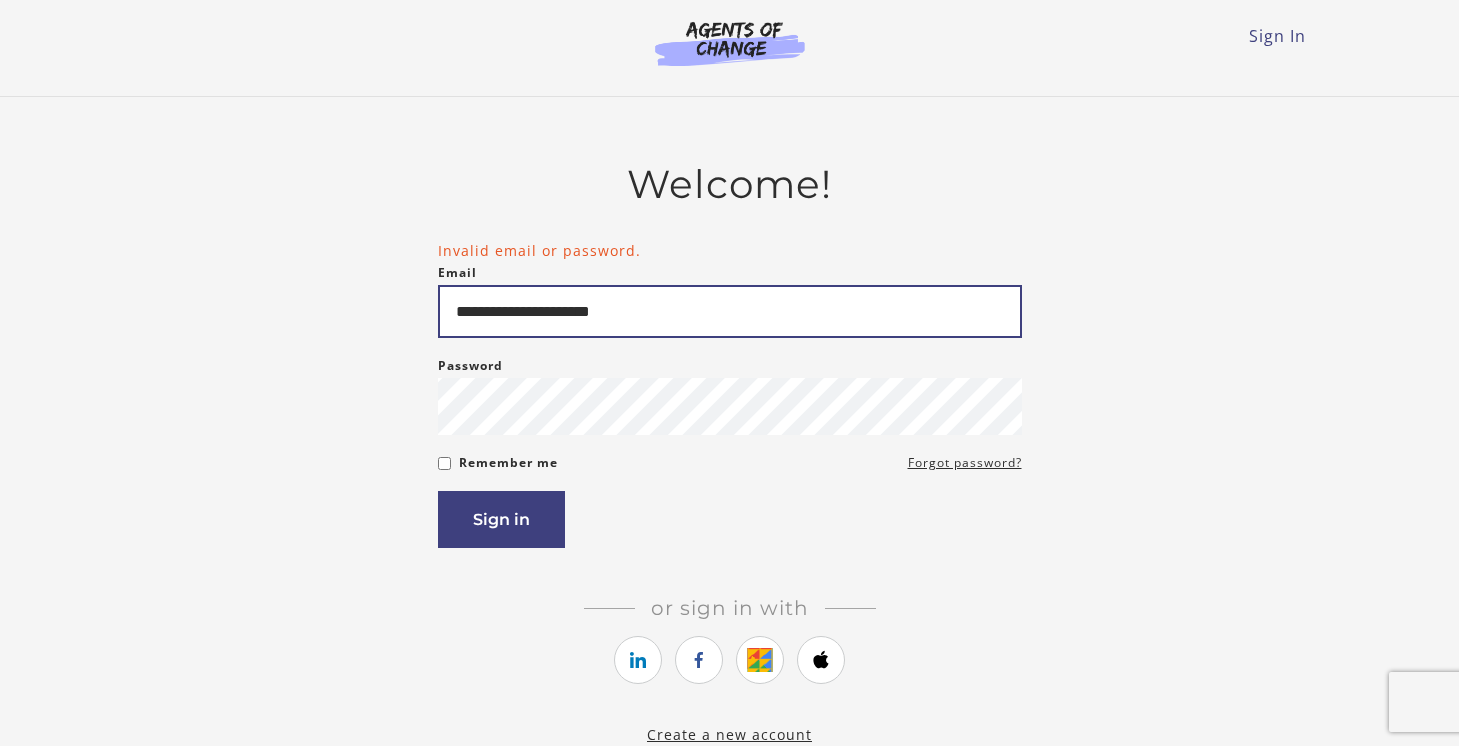 type on "**********" 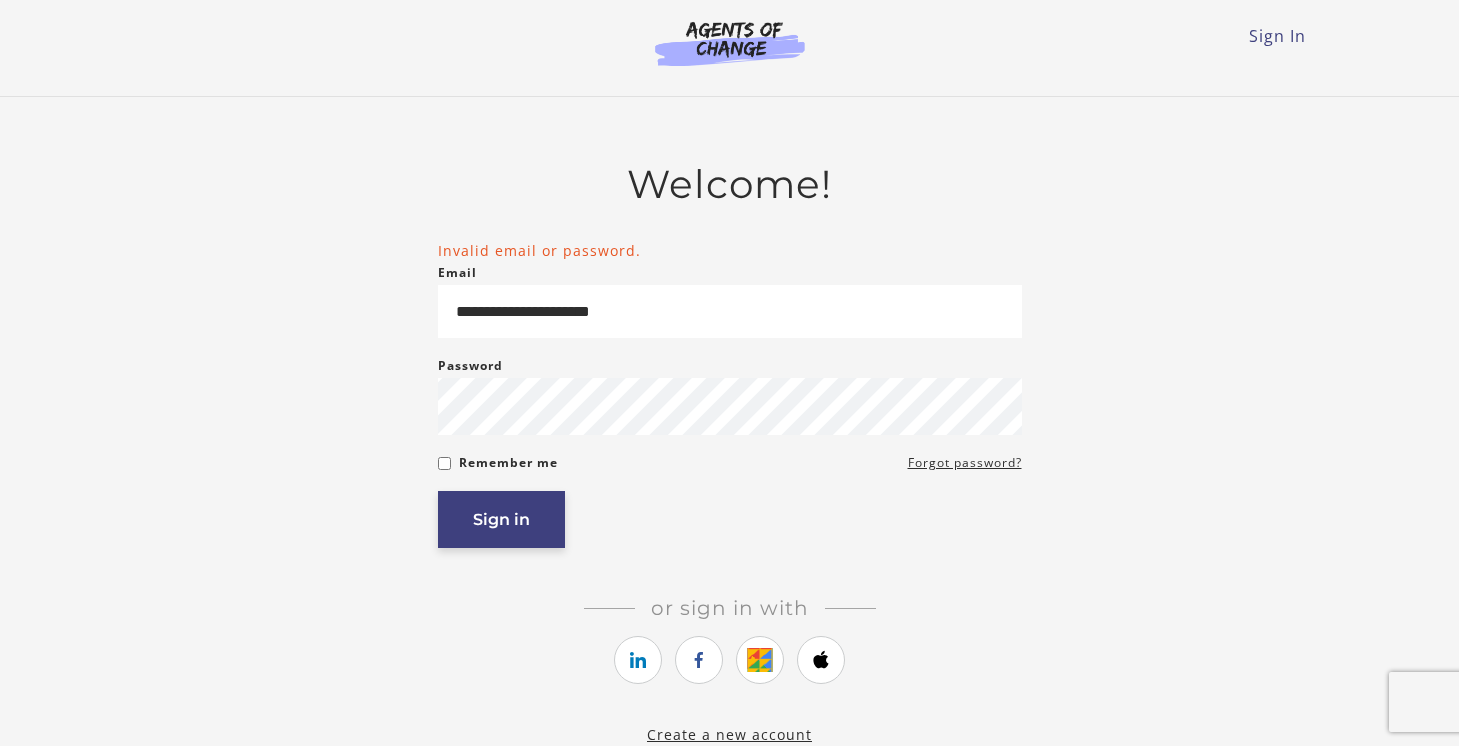 click on "Sign in" at bounding box center [501, 519] 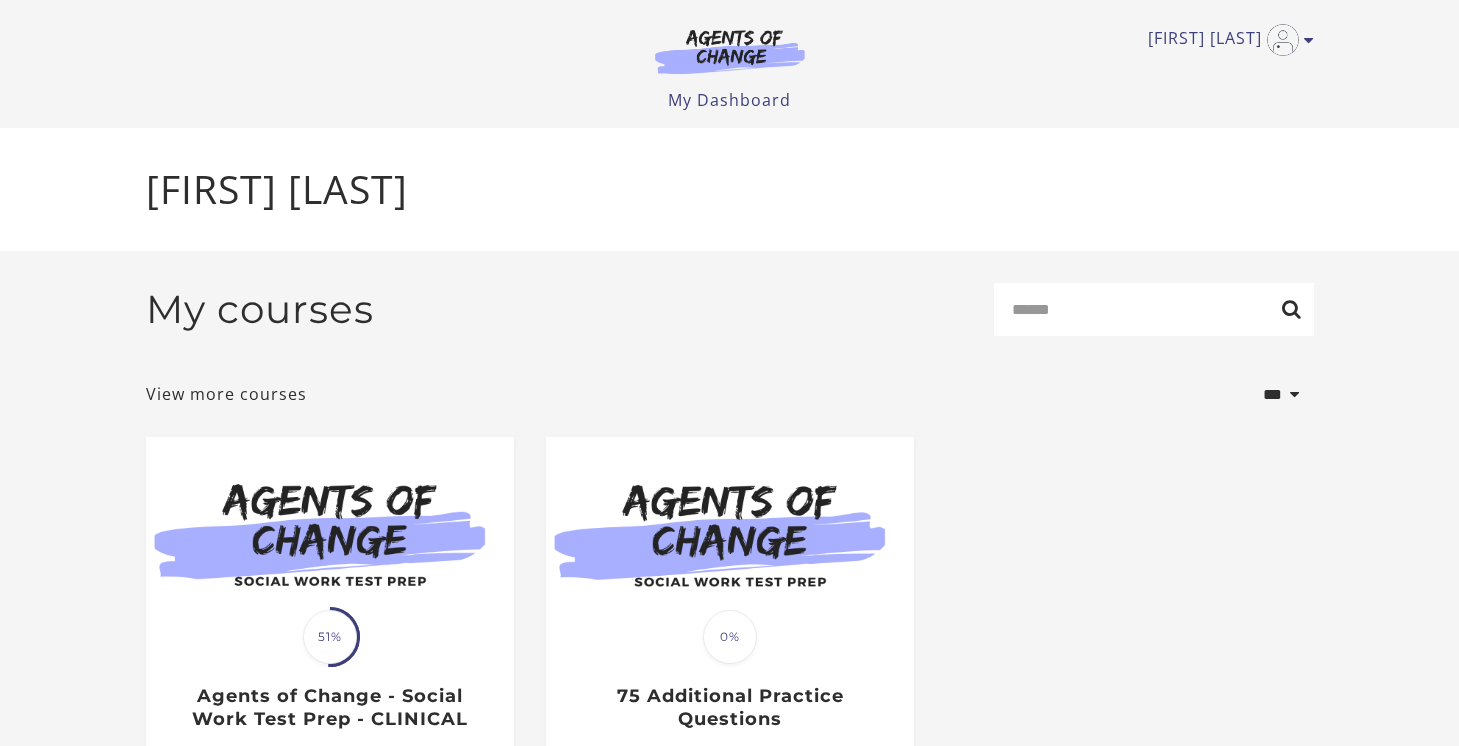 scroll, scrollTop: 0, scrollLeft: 0, axis: both 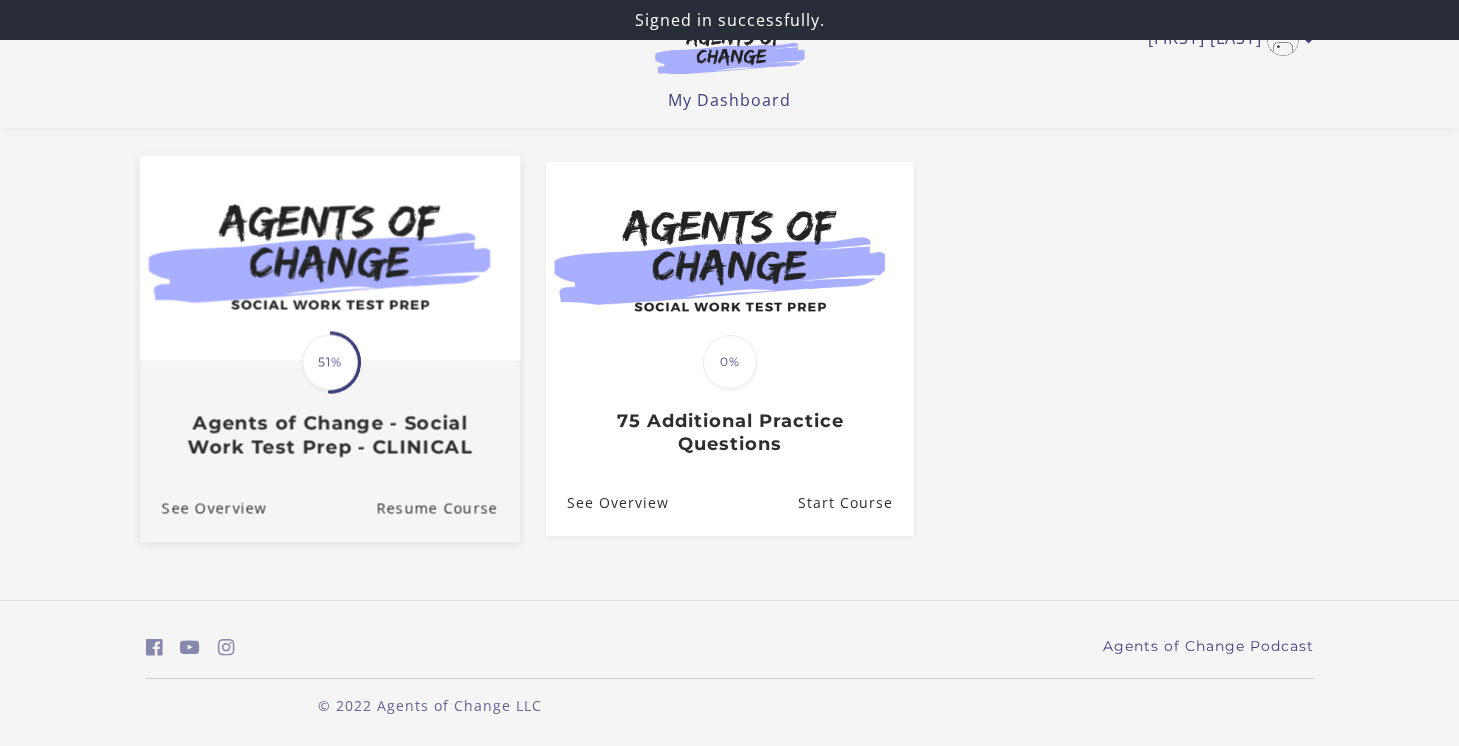 click on "51%" at bounding box center (330, 363) 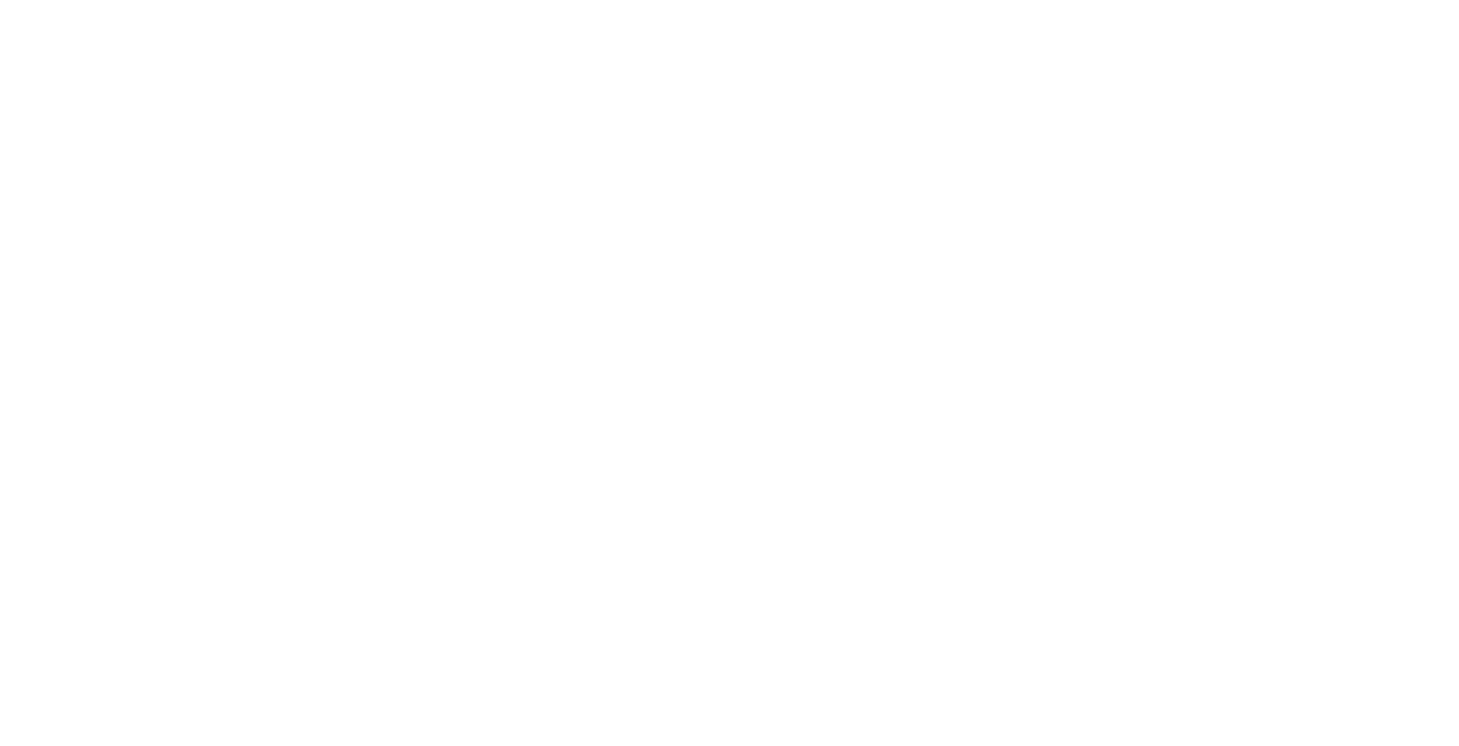 scroll, scrollTop: 0, scrollLeft: 0, axis: both 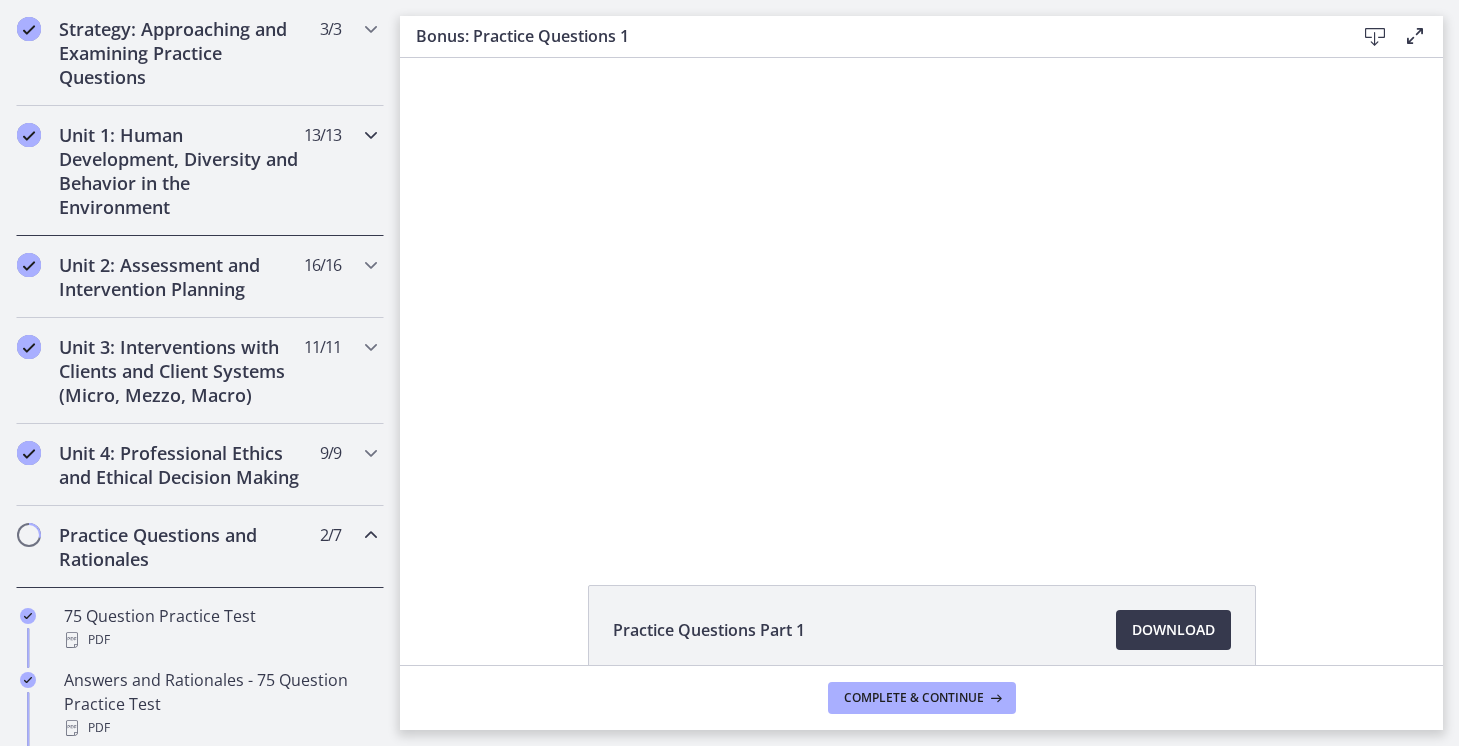click on "Unit 1: Human Development, Diversity and Behavior in the Environment" at bounding box center (181, 171) 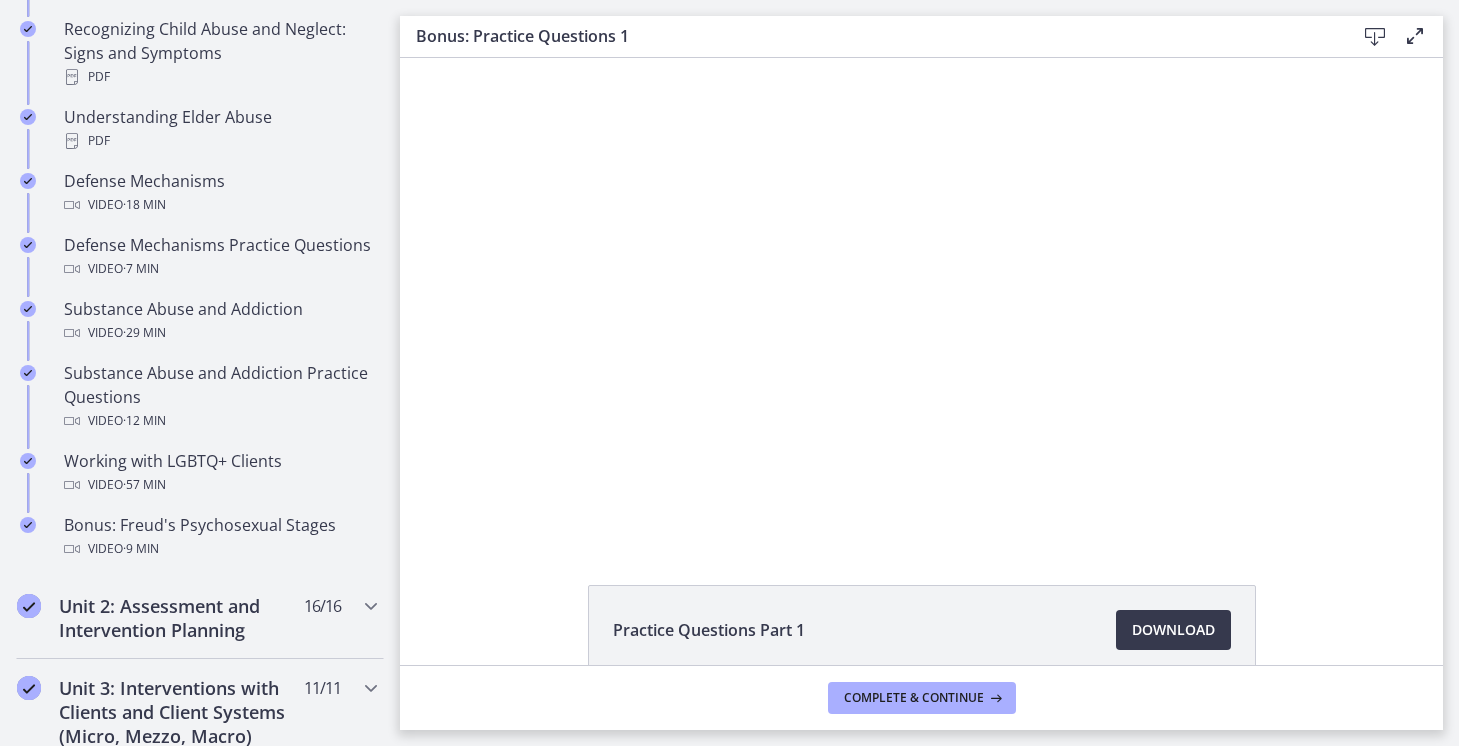 scroll, scrollTop: 1073, scrollLeft: 0, axis: vertical 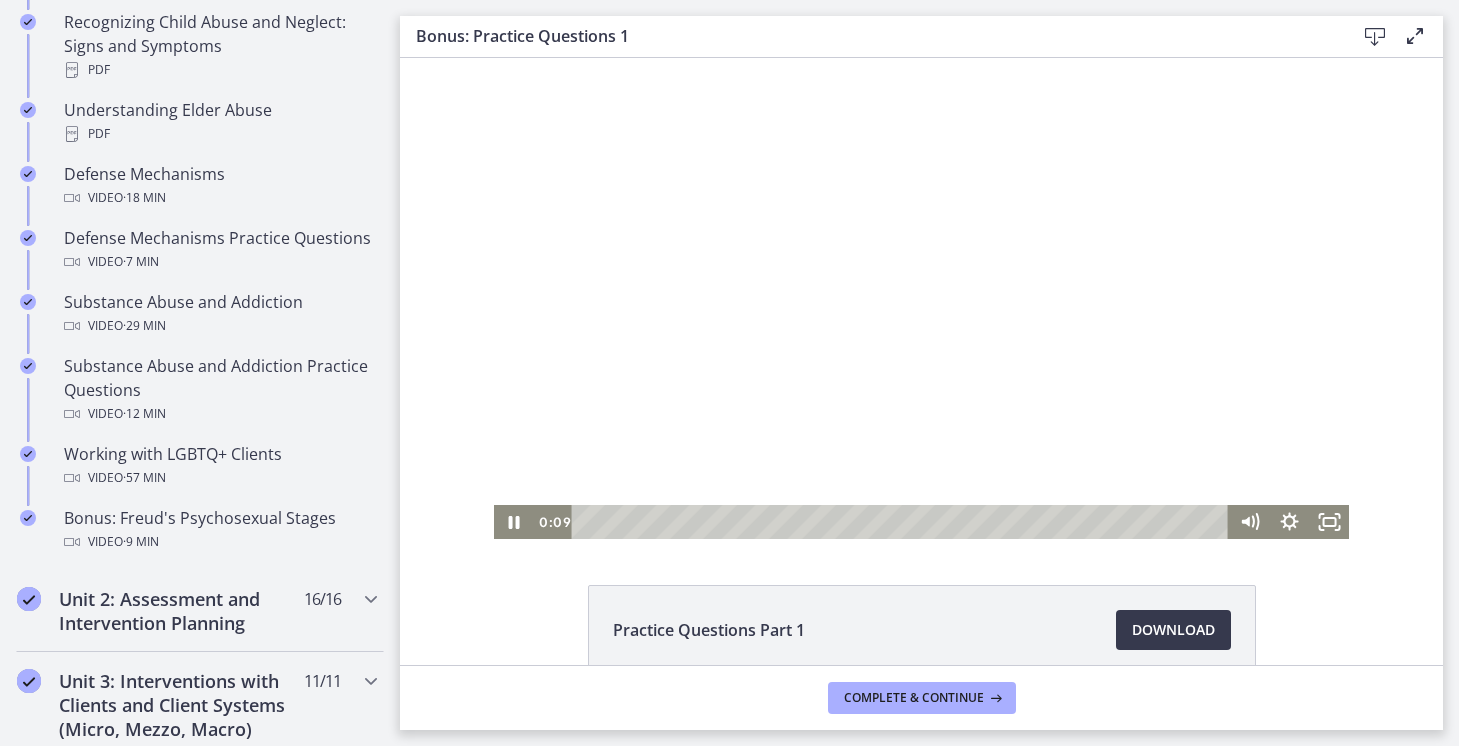 click at bounding box center (921, 298) 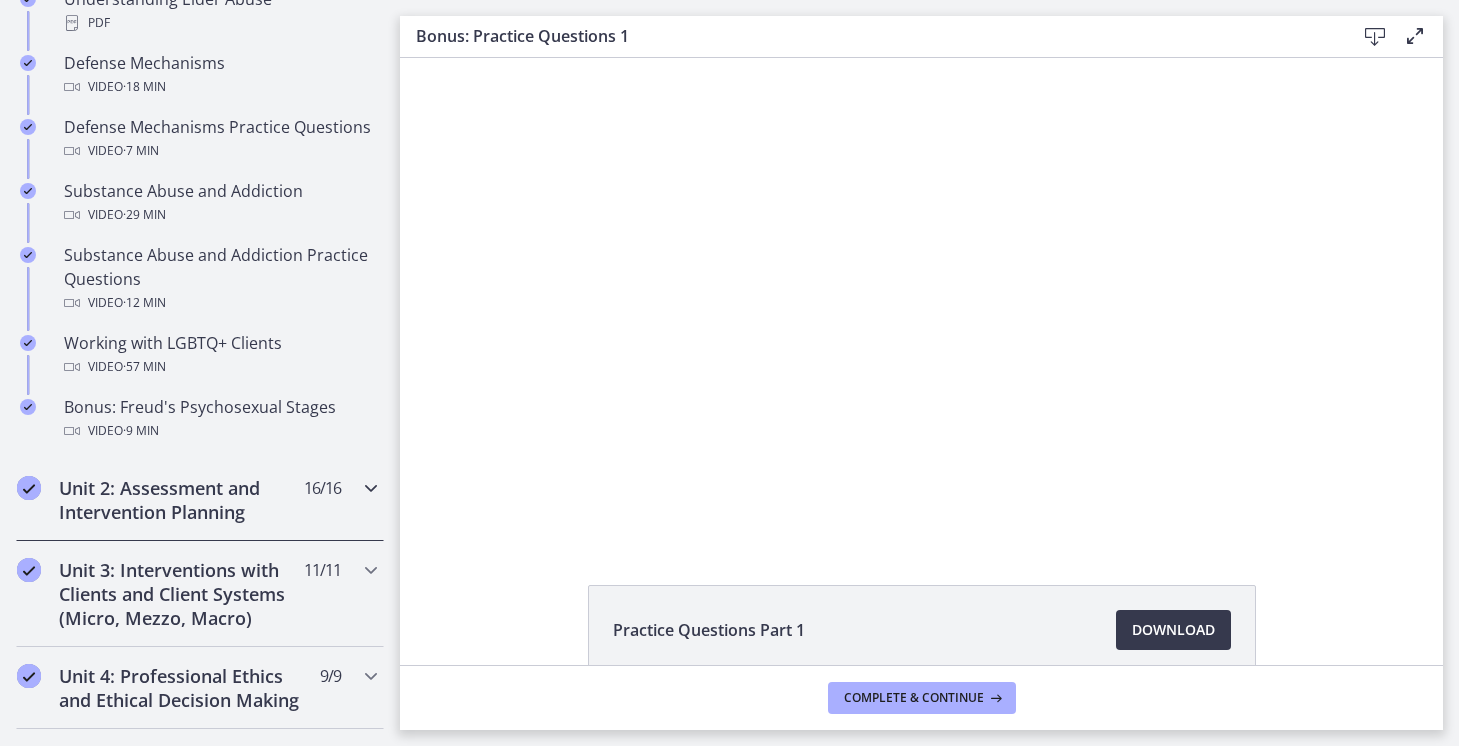 click on "Unit 2: Assessment and Intervention Planning" at bounding box center (181, 500) 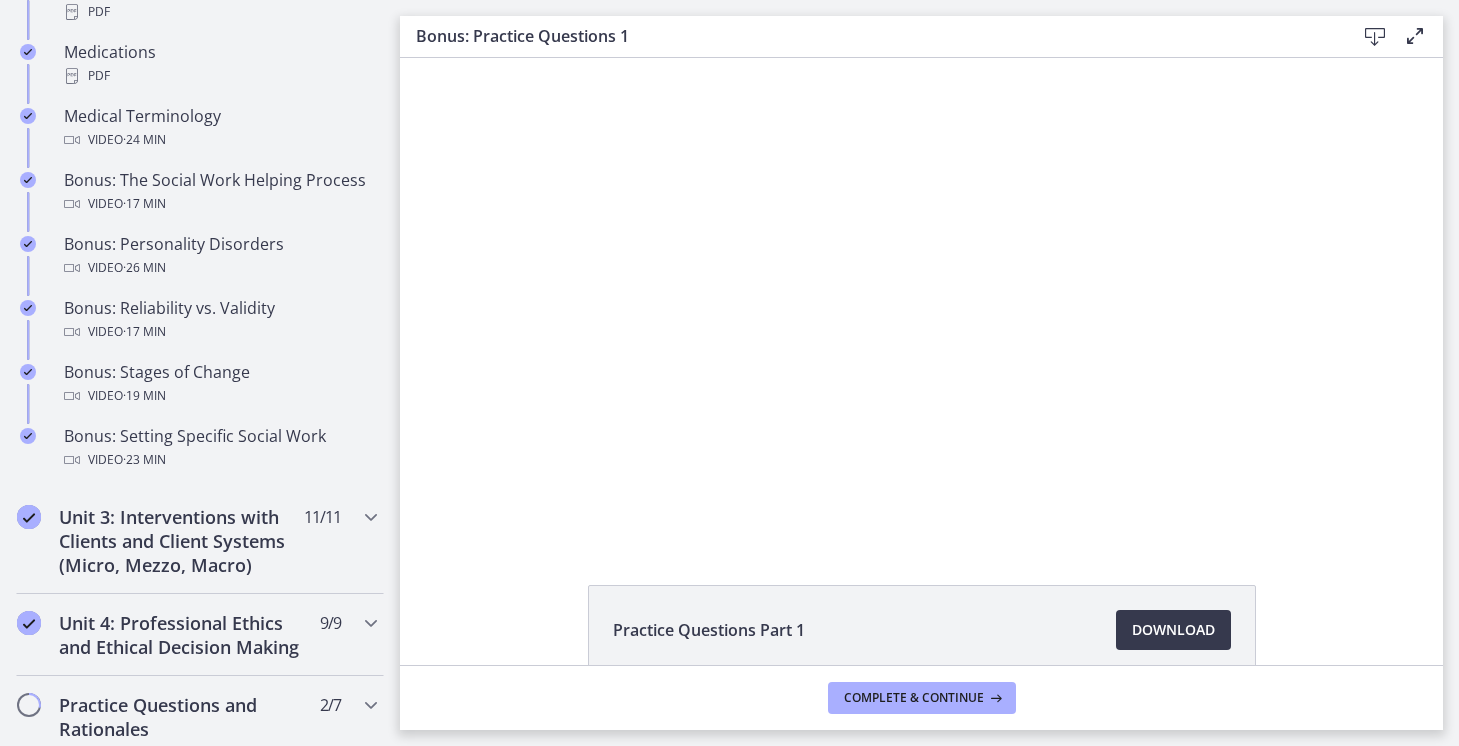scroll, scrollTop: 1682, scrollLeft: 0, axis: vertical 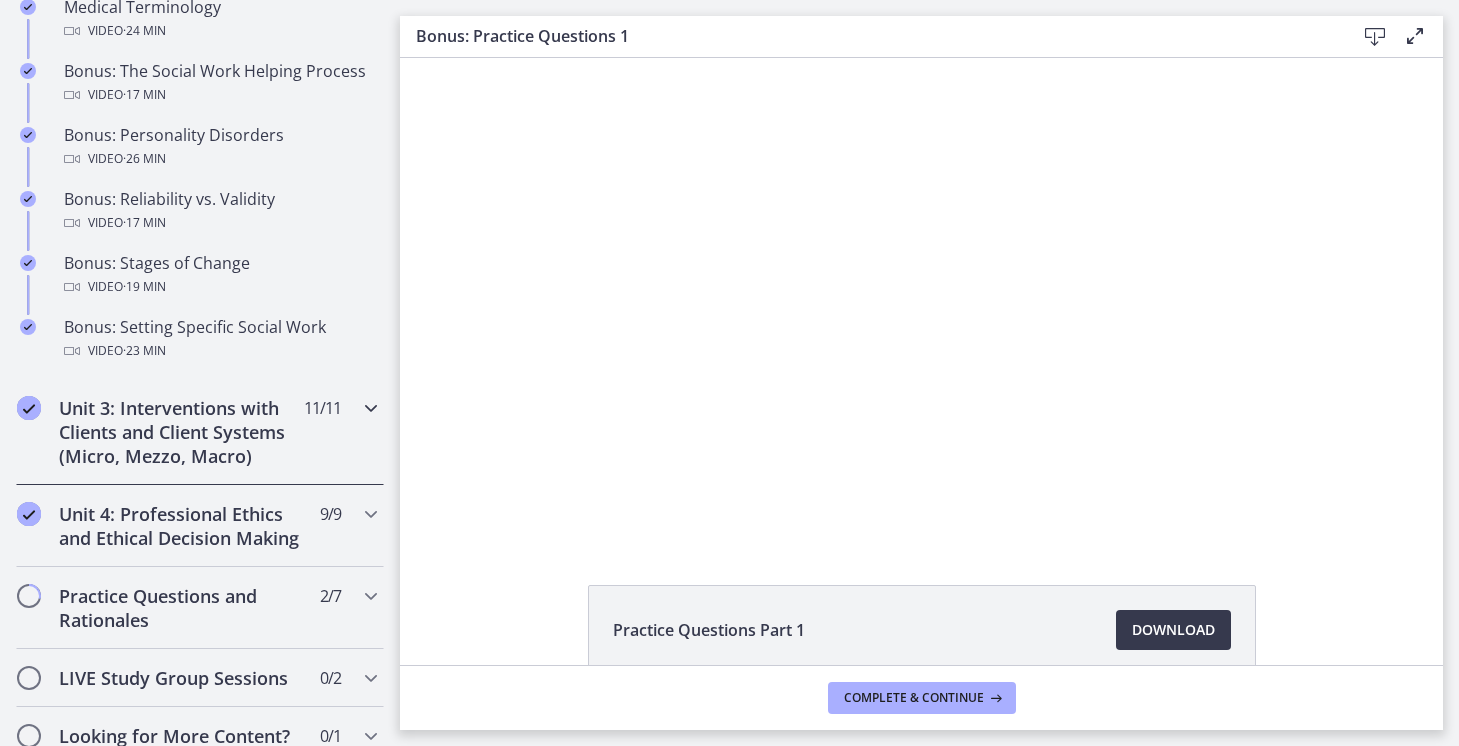 click on "Unit 3: Interventions with Clients and Client Systems (Micro, Mezzo, Macro)" at bounding box center (181, 432) 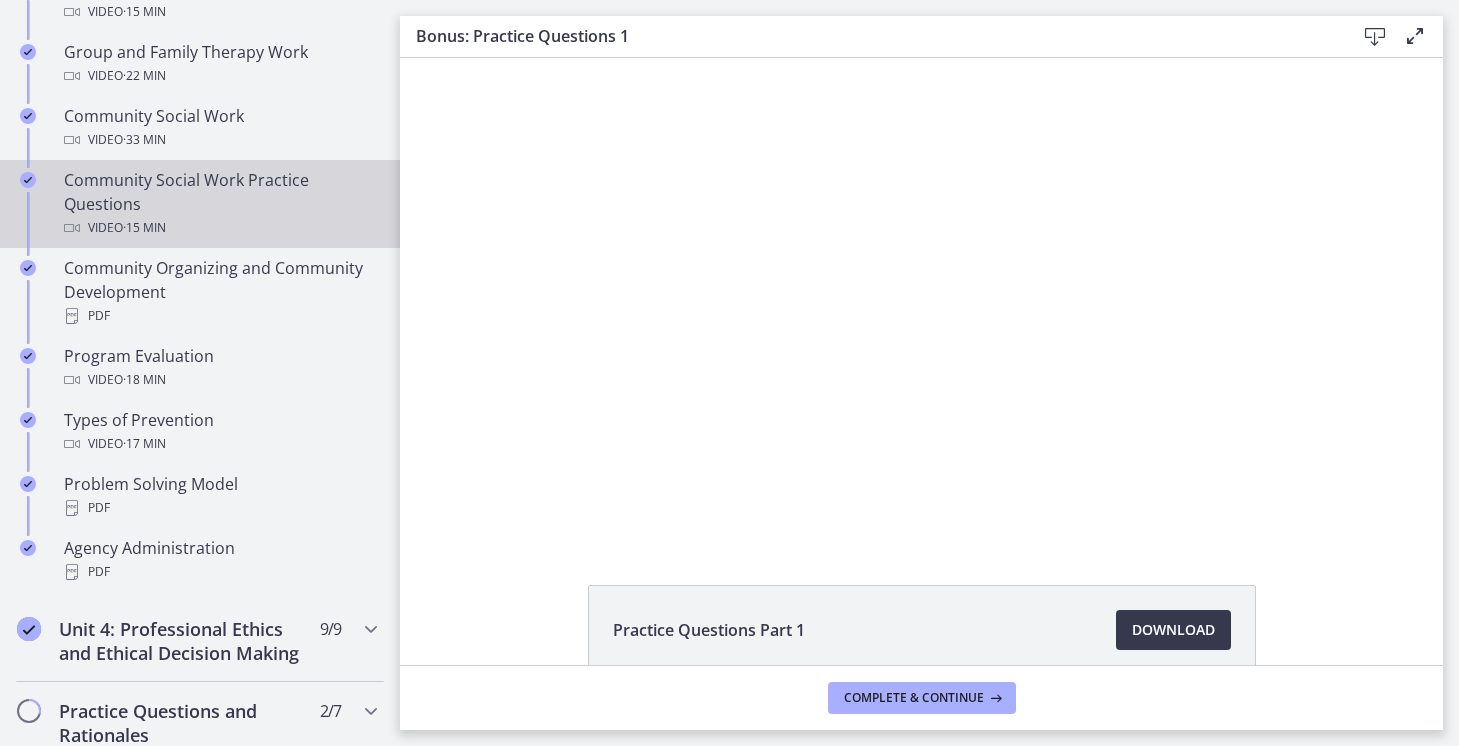scroll, scrollTop: 1388, scrollLeft: 0, axis: vertical 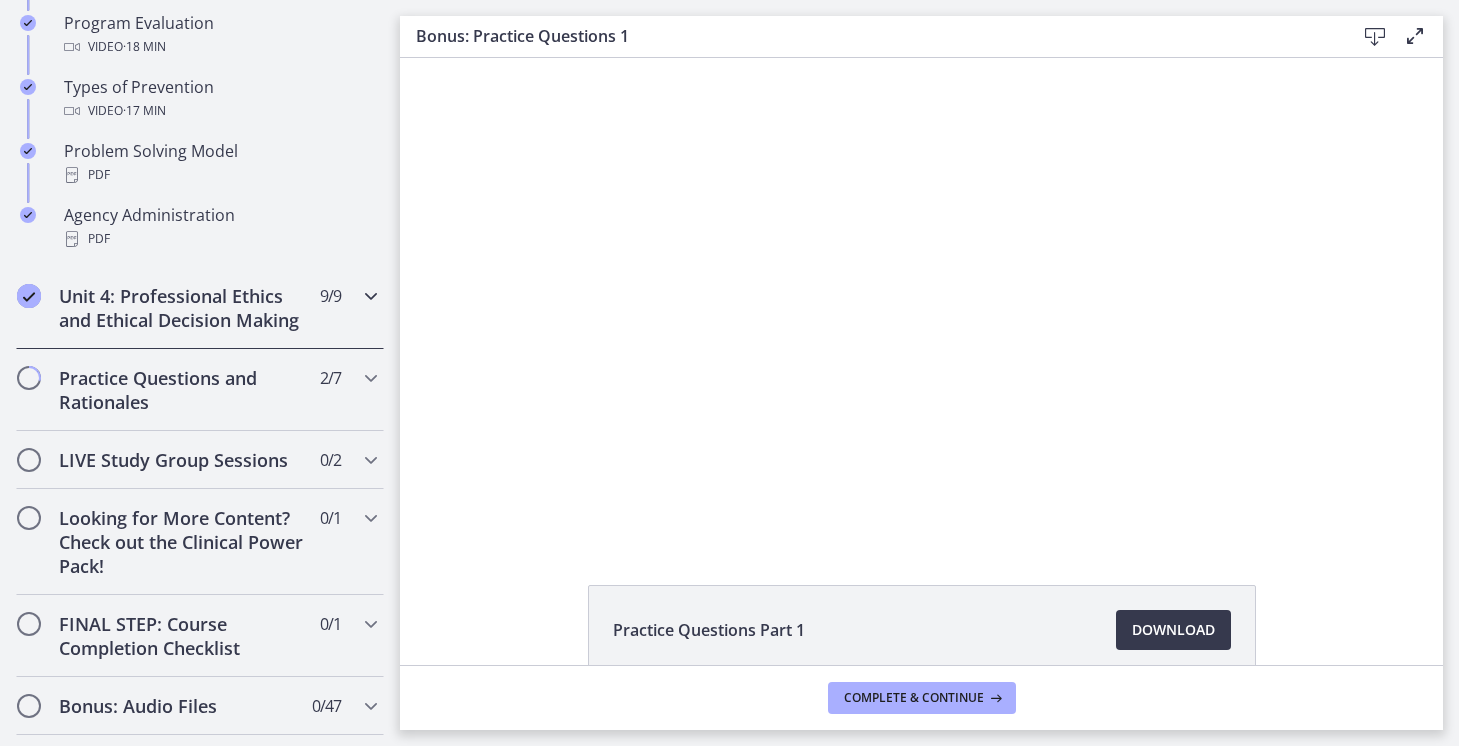 click on "Unit 4: Professional Ethics and Ethical Decision Making" at bounding box center (181, 308) 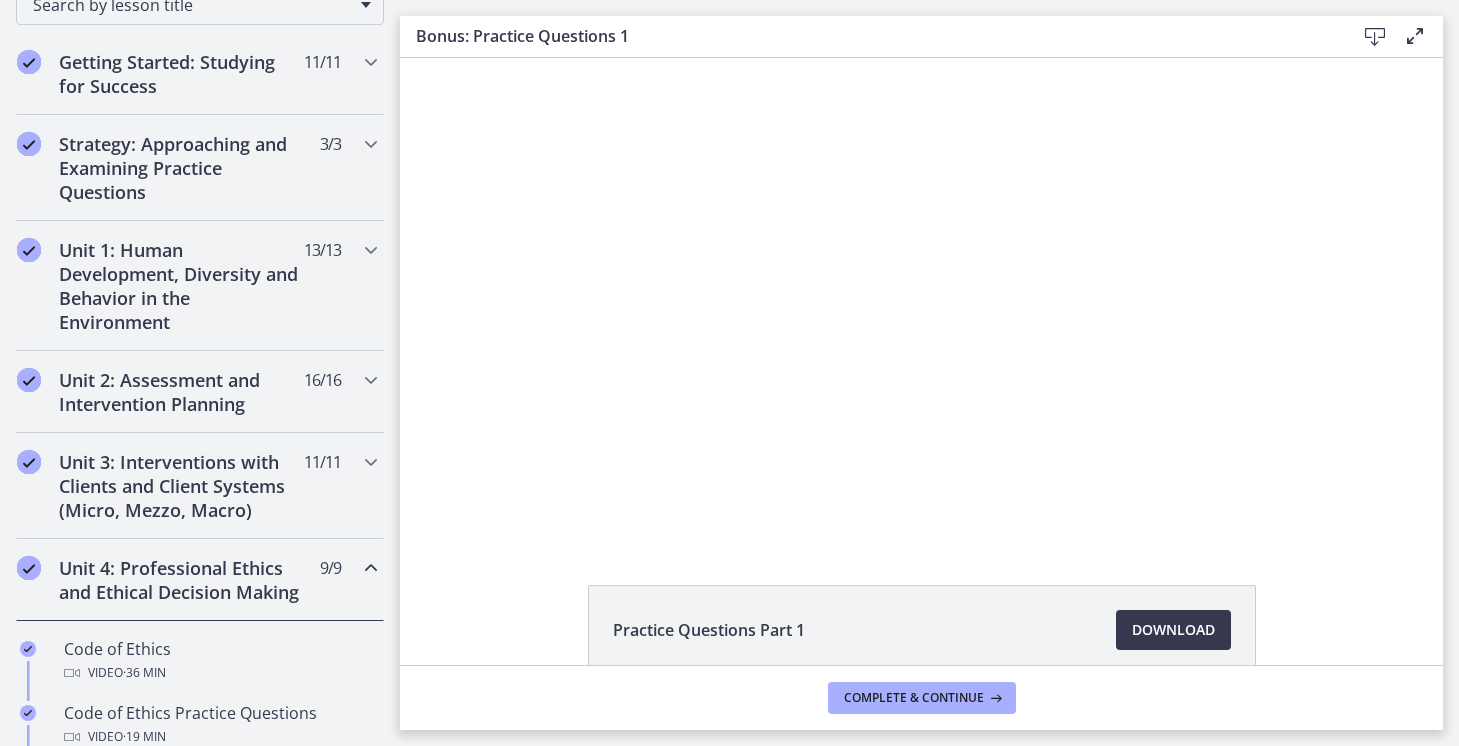 scroll, scrollTop: 129, scrollLeft: 0, axis: vertical 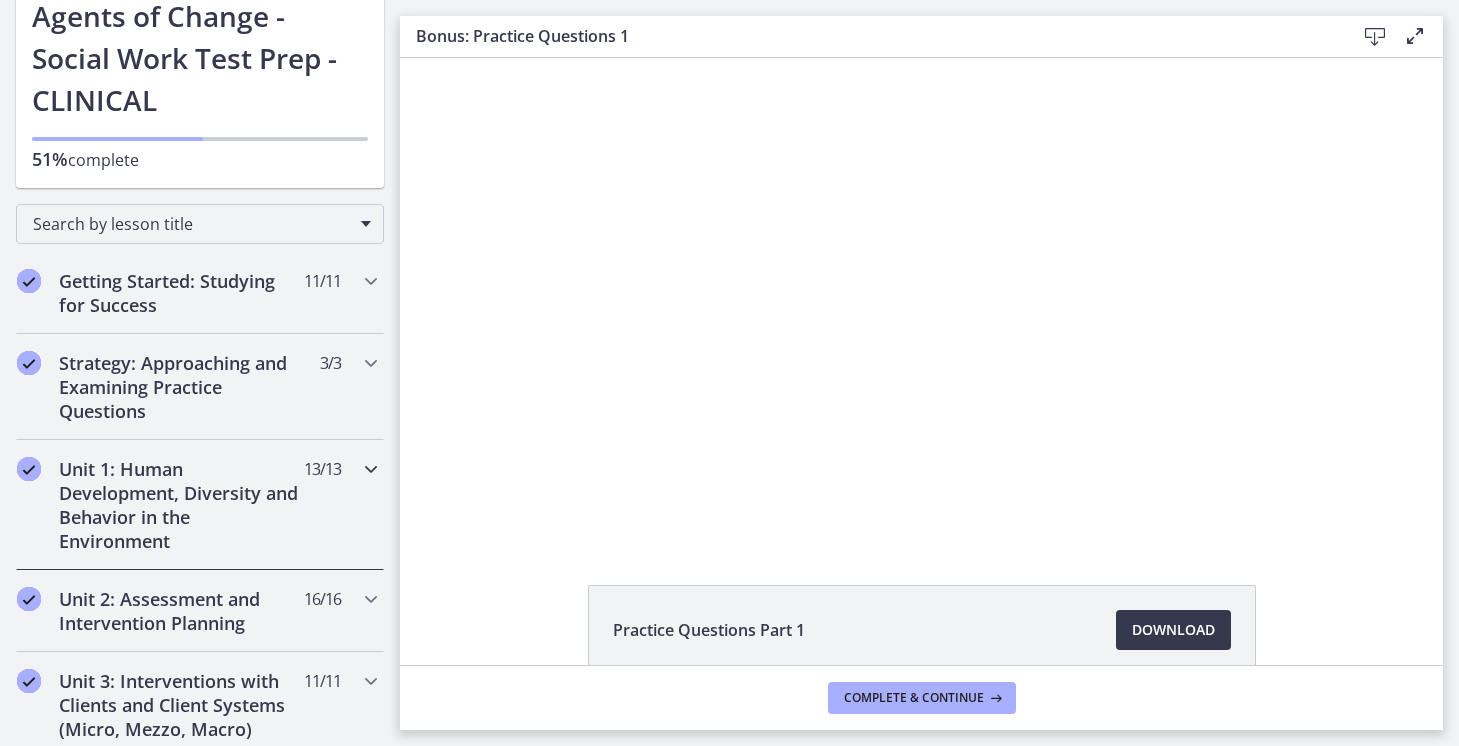 click on "Unit 1: Human Development, Diversity and Behavior in the Environment" at bounding box center (181, 505) 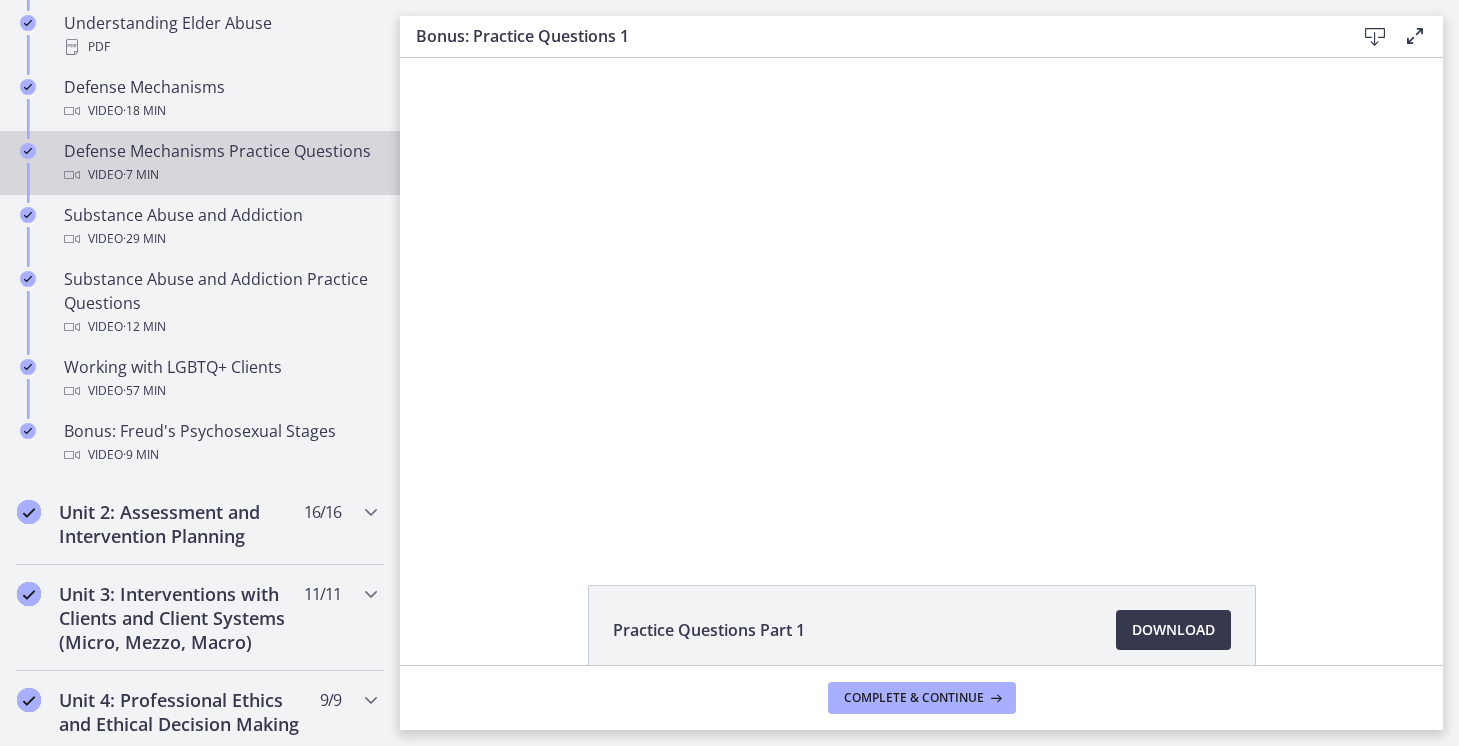 scroll, scrollTop: 1260, scrollLeft: 0, axis: vertical 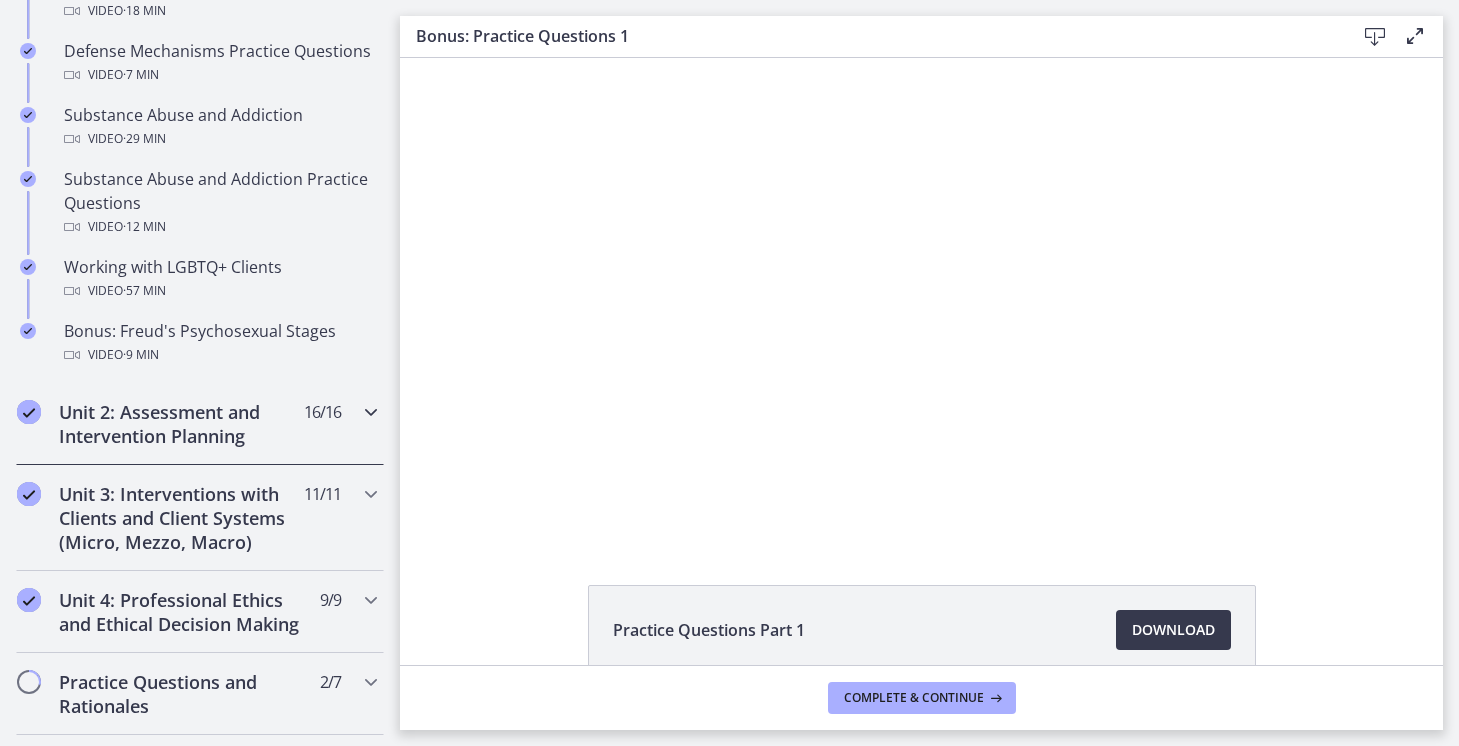 click on "Unit 2: Assessment and Intervention Planning" at bounding box center (181, 424) 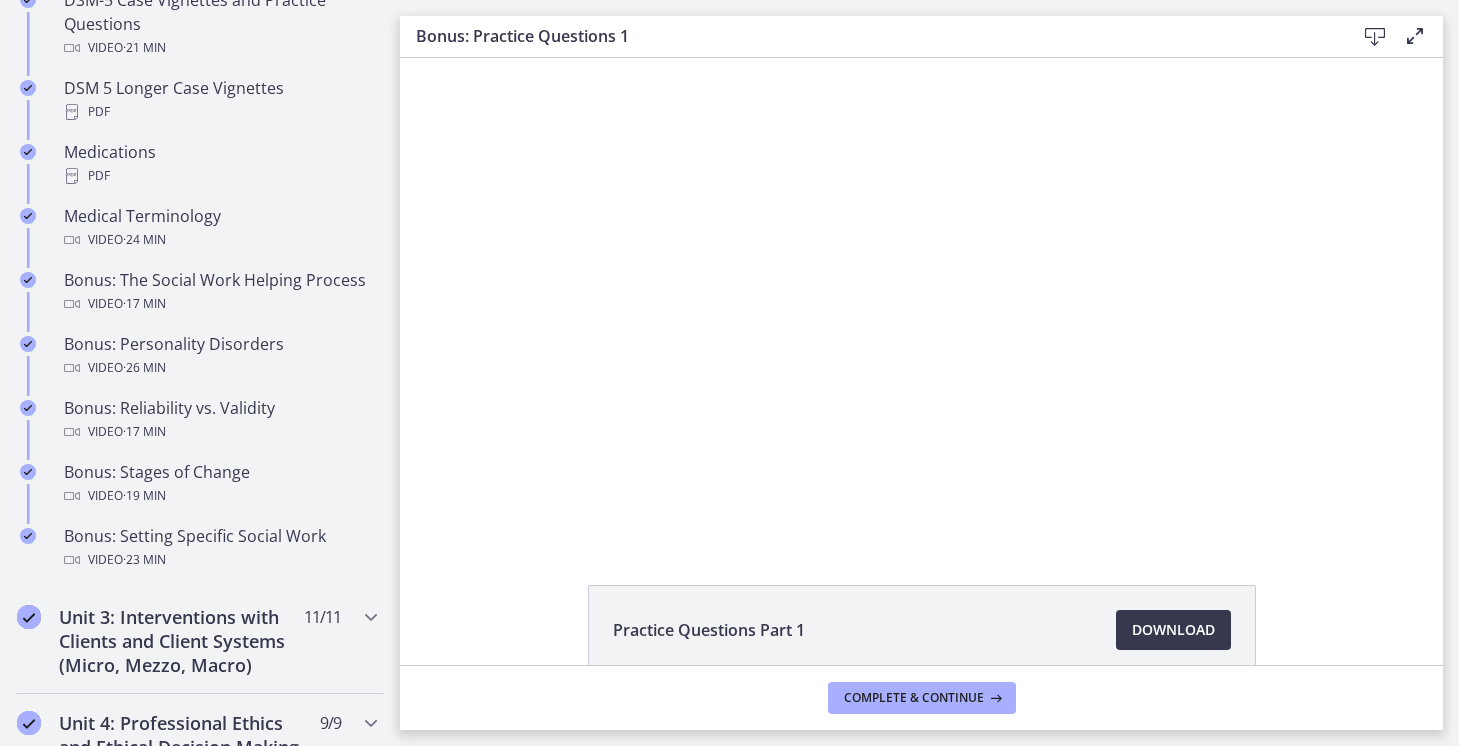scroll, scrollTop: 1480, scrollLeft: 0, axis: vertical 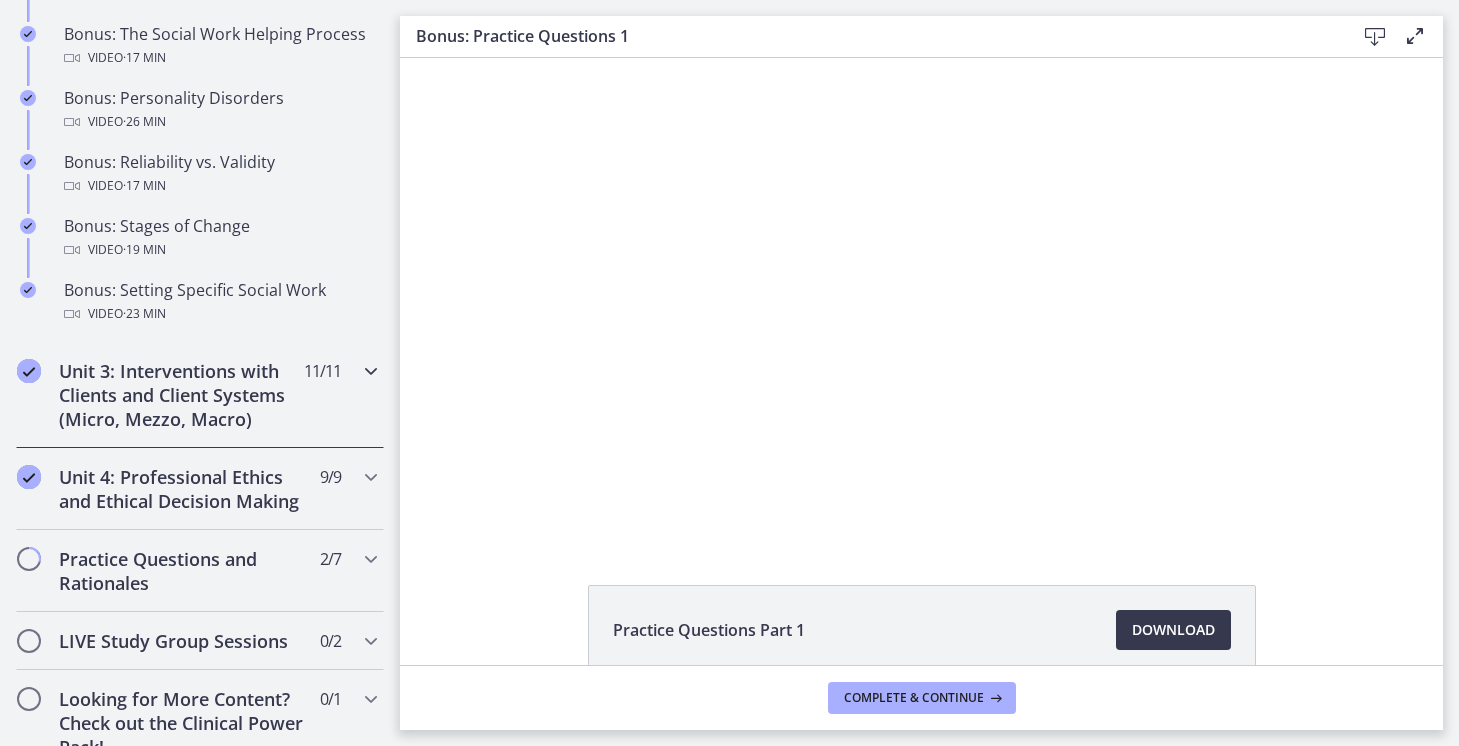 click on "Unit 3: Interventions with Clients and Client Systems (Micro, Mezzo, Macro)" at bounding box center [181, 395] 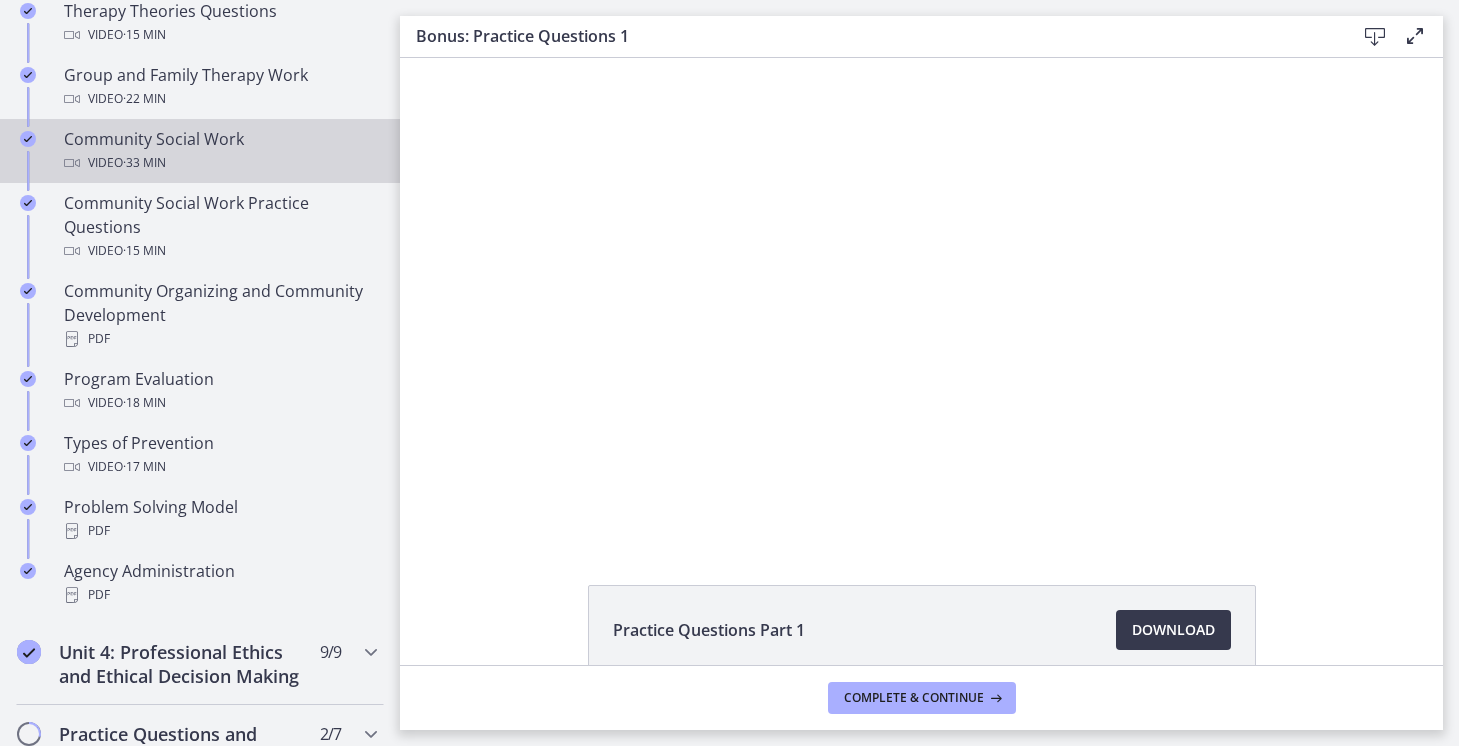 scroll, scrollTop: 1169, scrollLeft: 0, axis: vertical 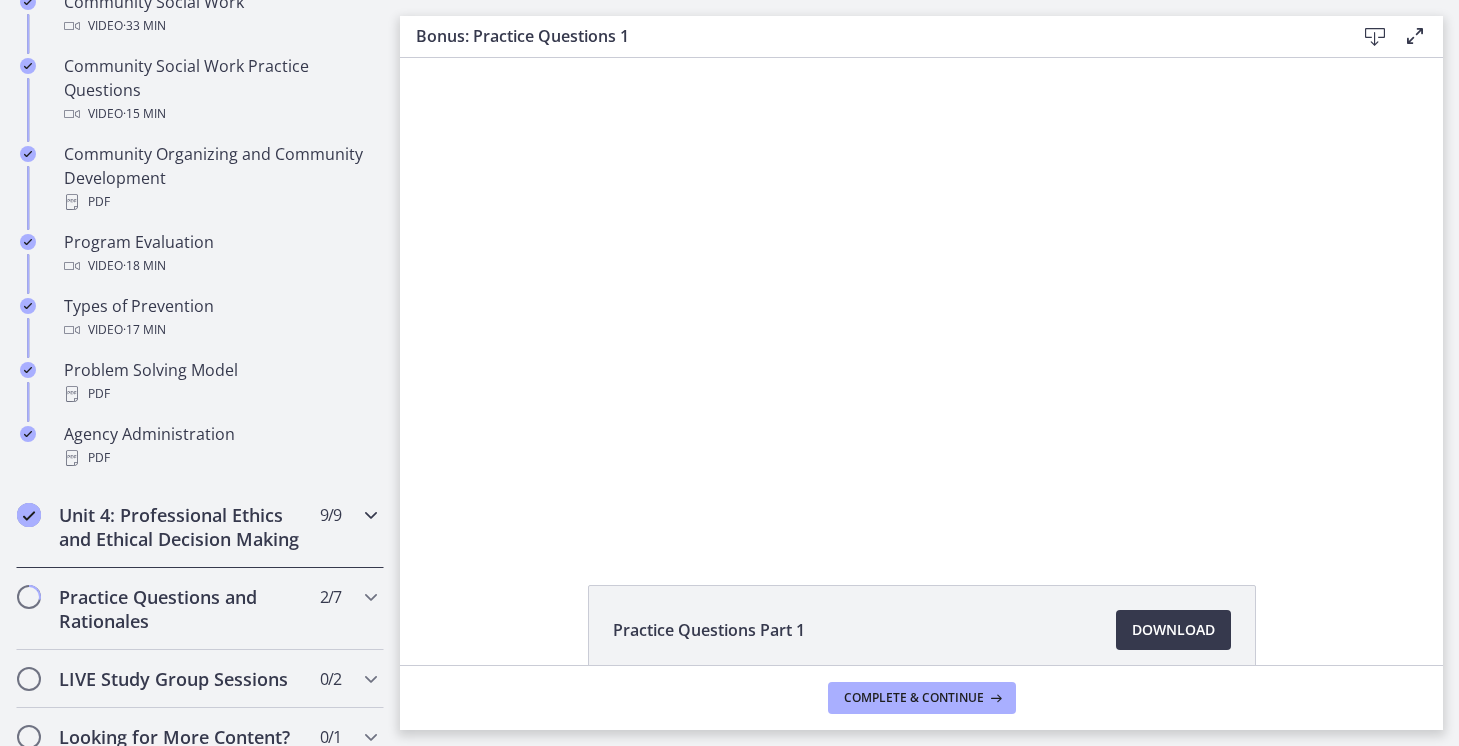 click on "Unit 4: Professional Ethics and Ethical Decision Making" at bounding box center (181, 527) 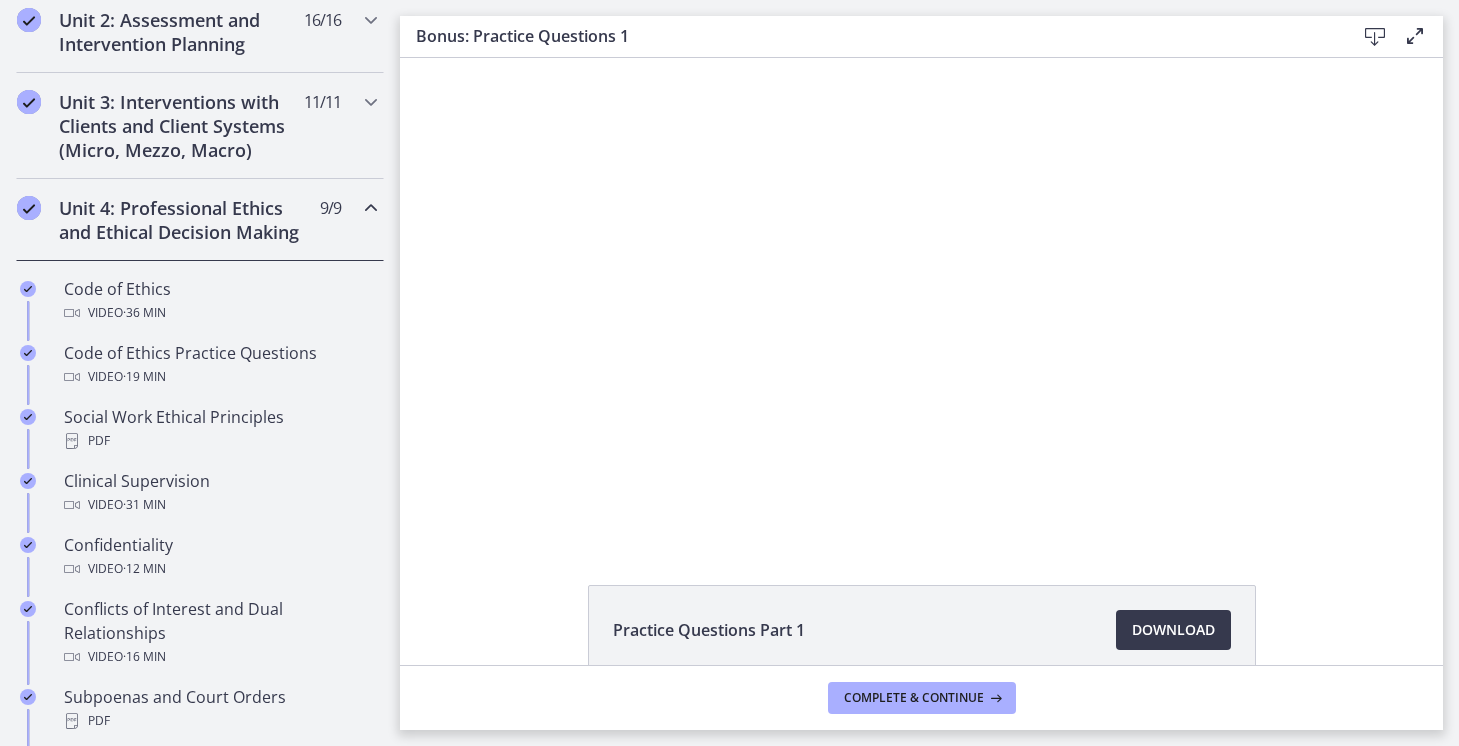 scroll, scrollTop: 205, scrollLeft: 0, axis: vertical 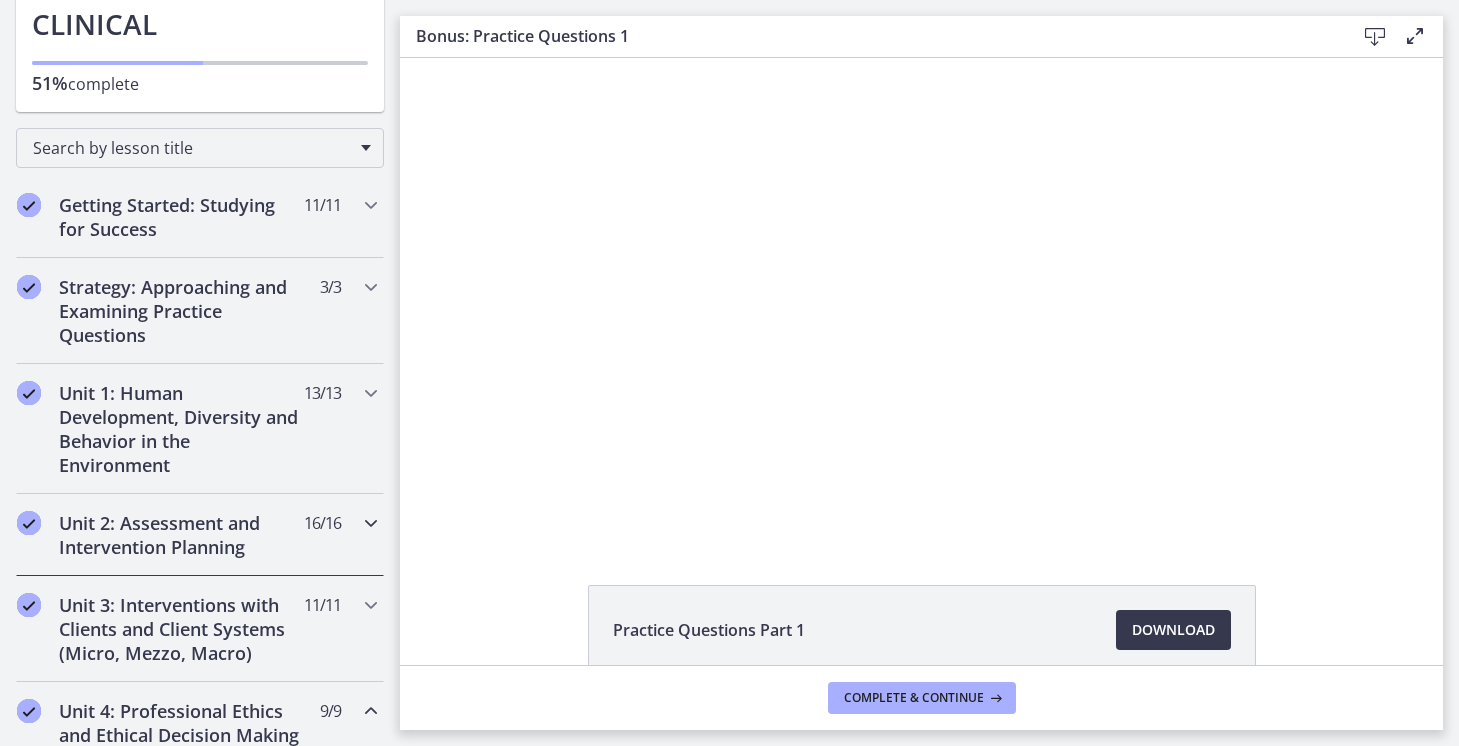 click on "Unit 2: Assessment and Intervention Planning" at bounding box center (181, 535) 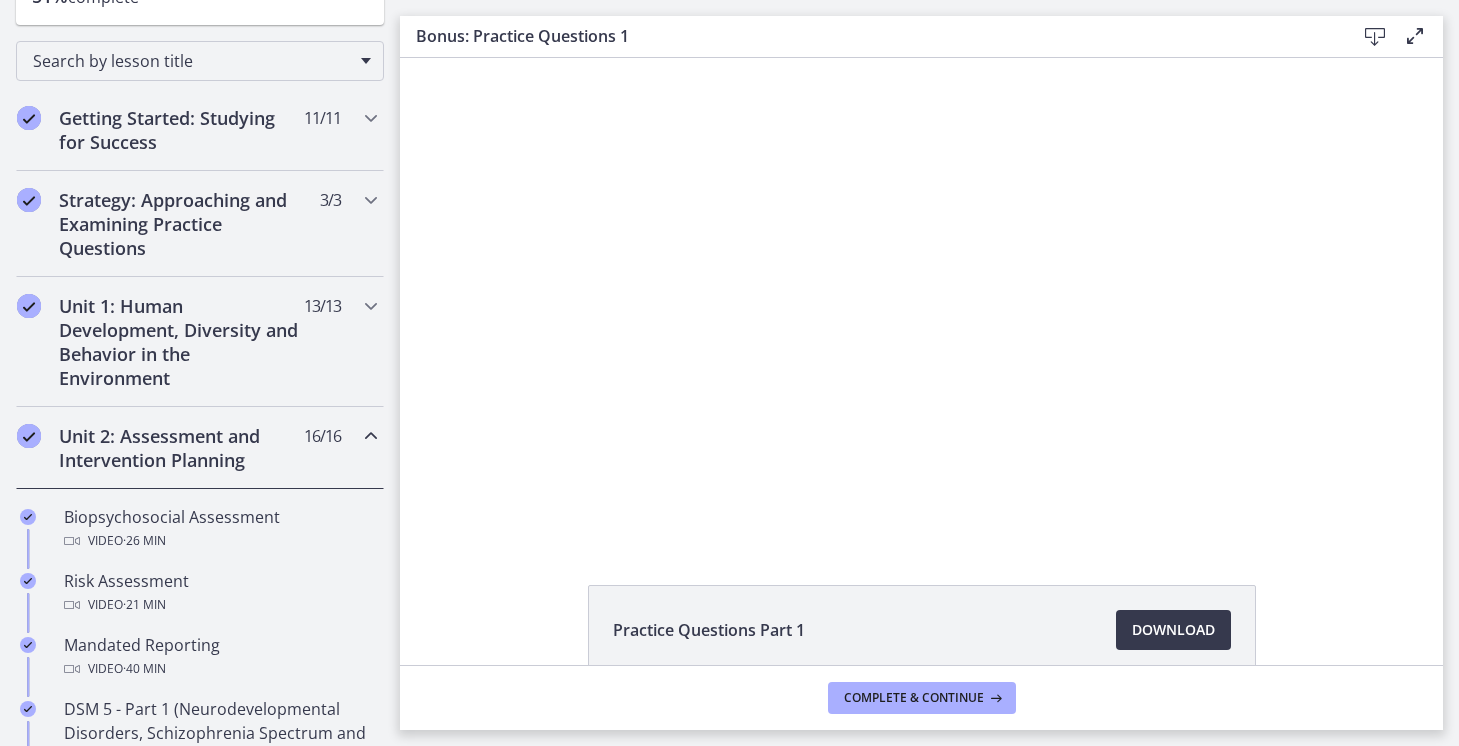 scroll, scrollTop: 299, scrollLeft: 0, axis: vertical 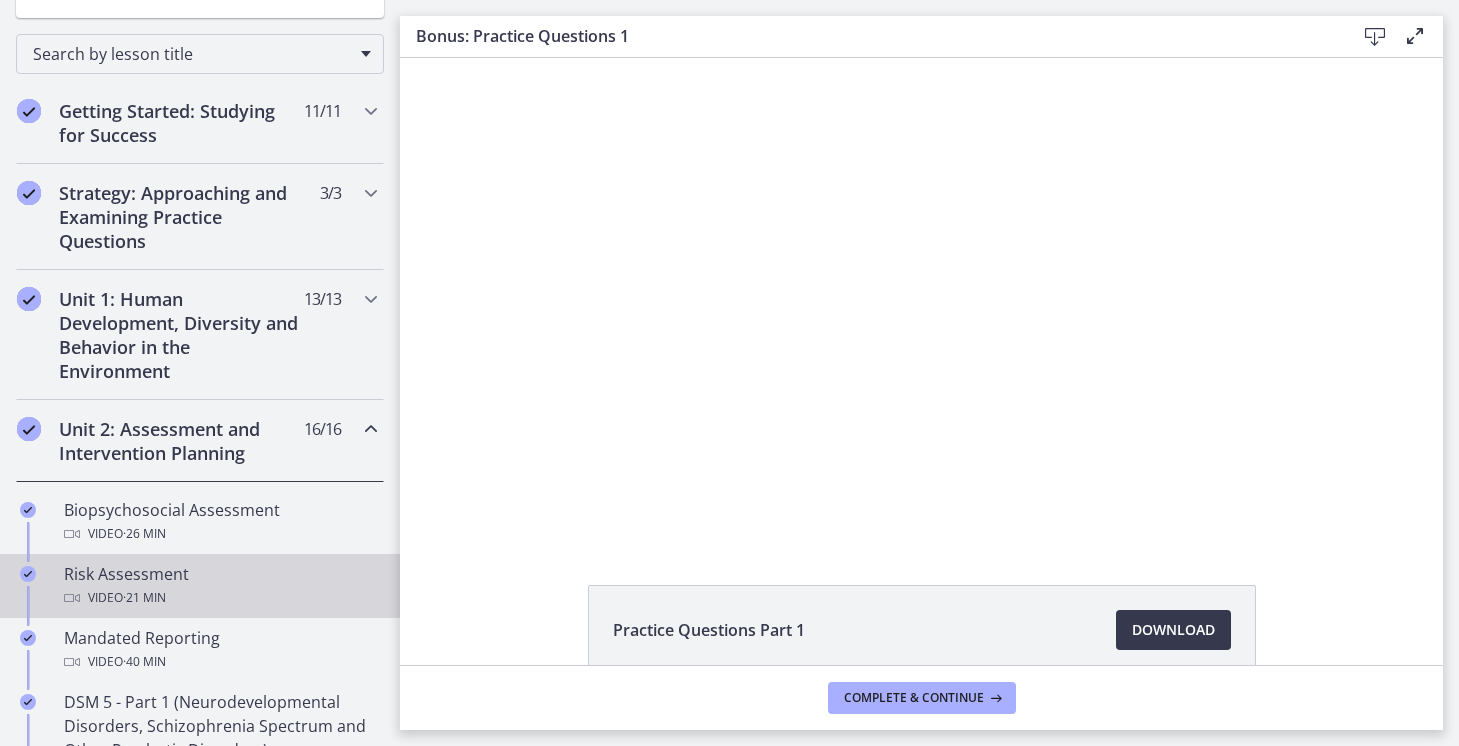 click on "Risk Assessment
Video
·  21 min" at bounding box center (220, 586) 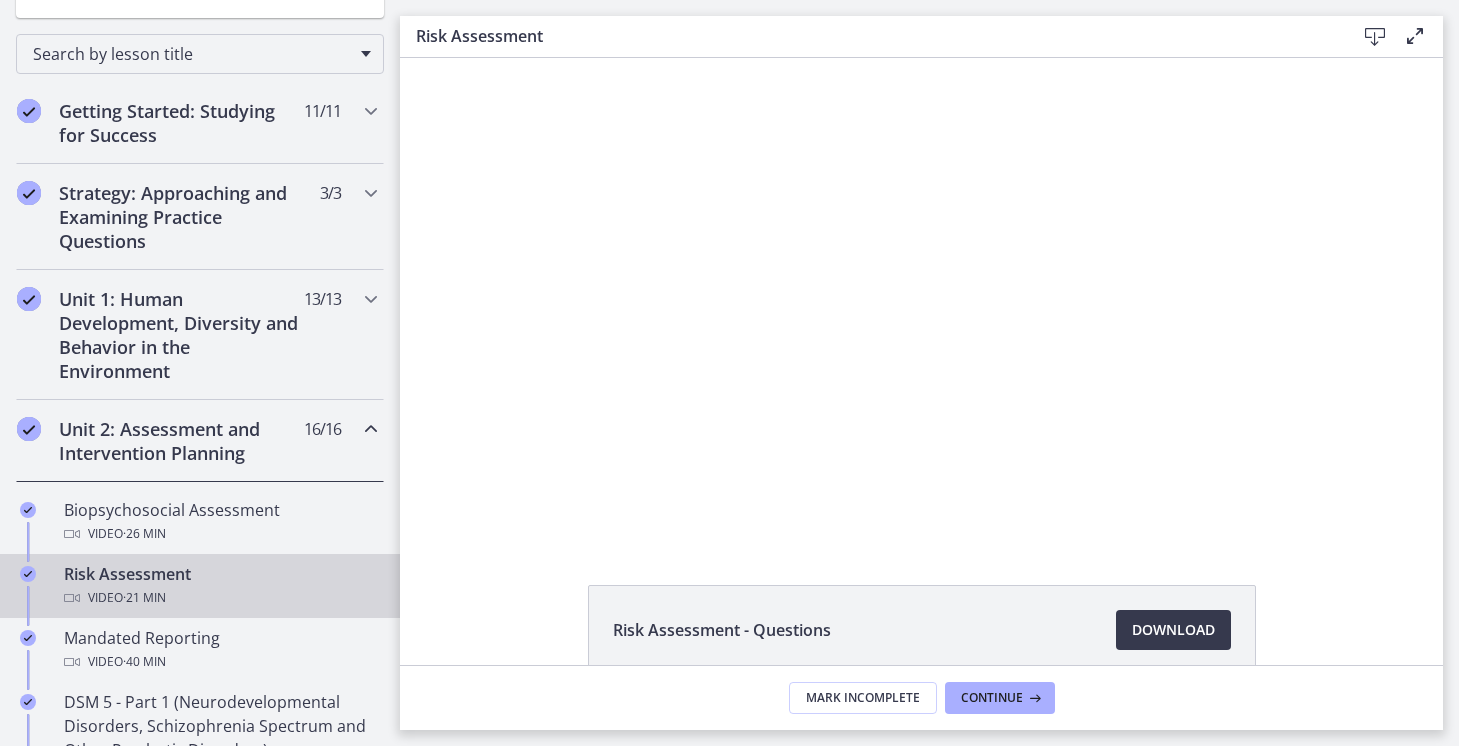 scroll, scrollTop: 0, scrollLeft: 0, axis: both 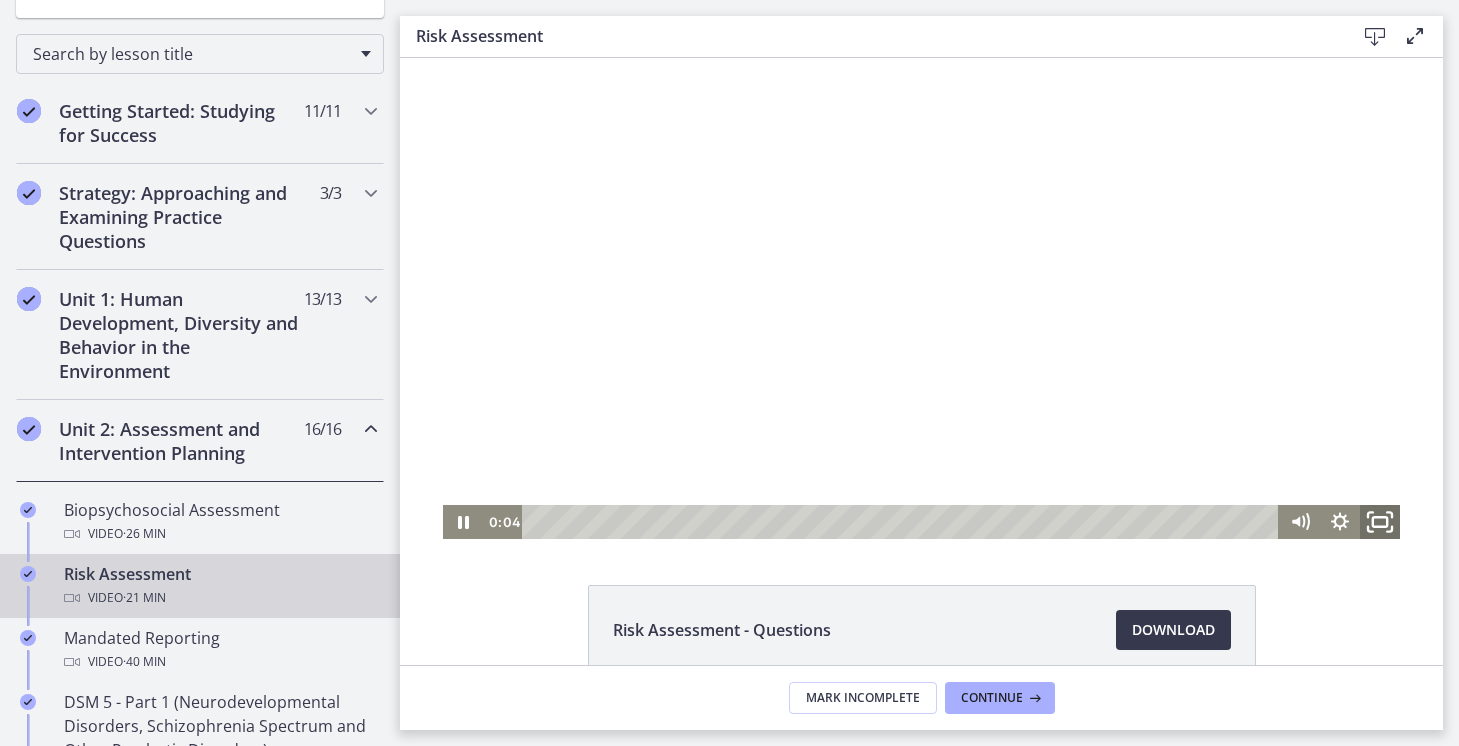 click 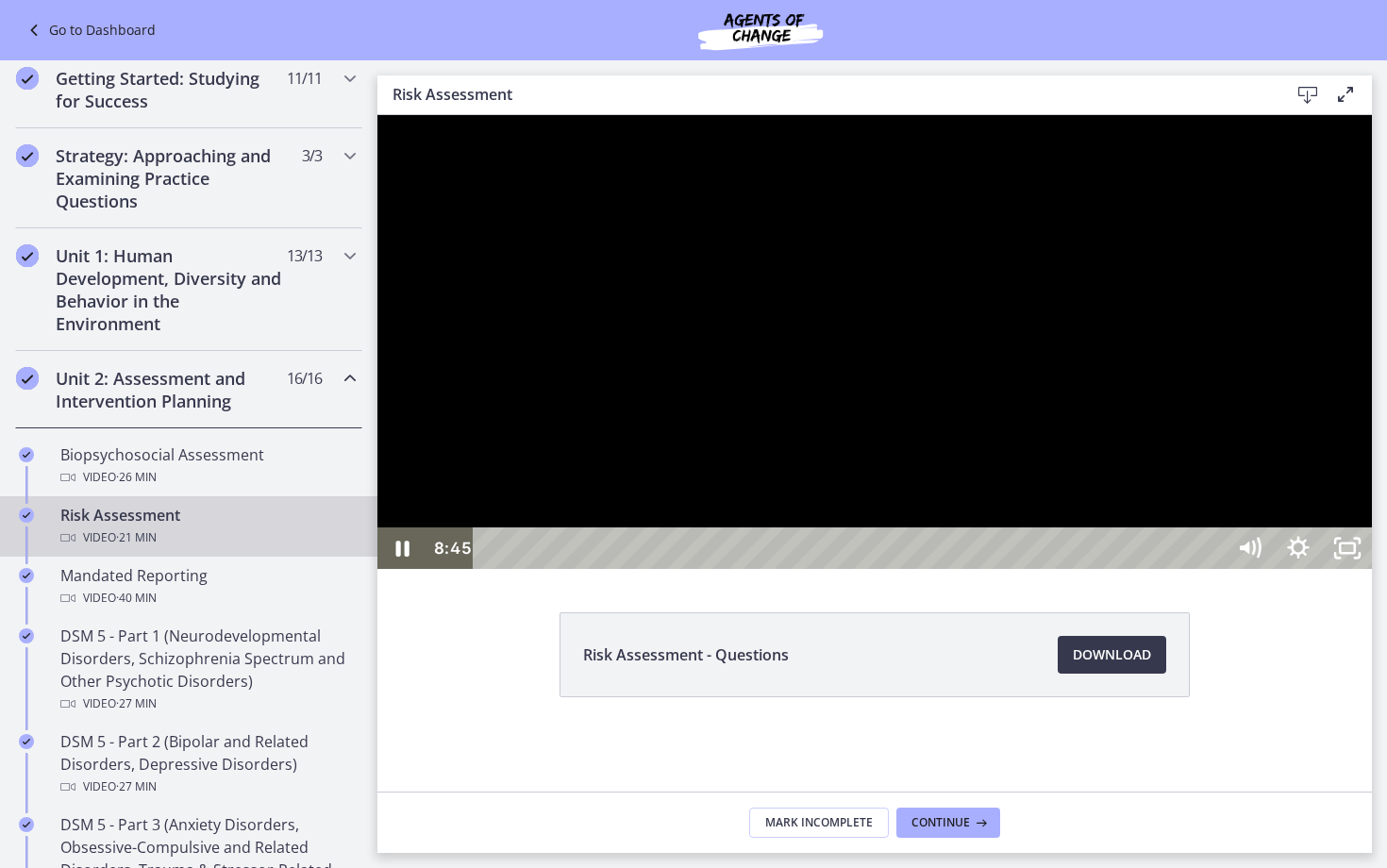 click at bounding box center [875, 342] 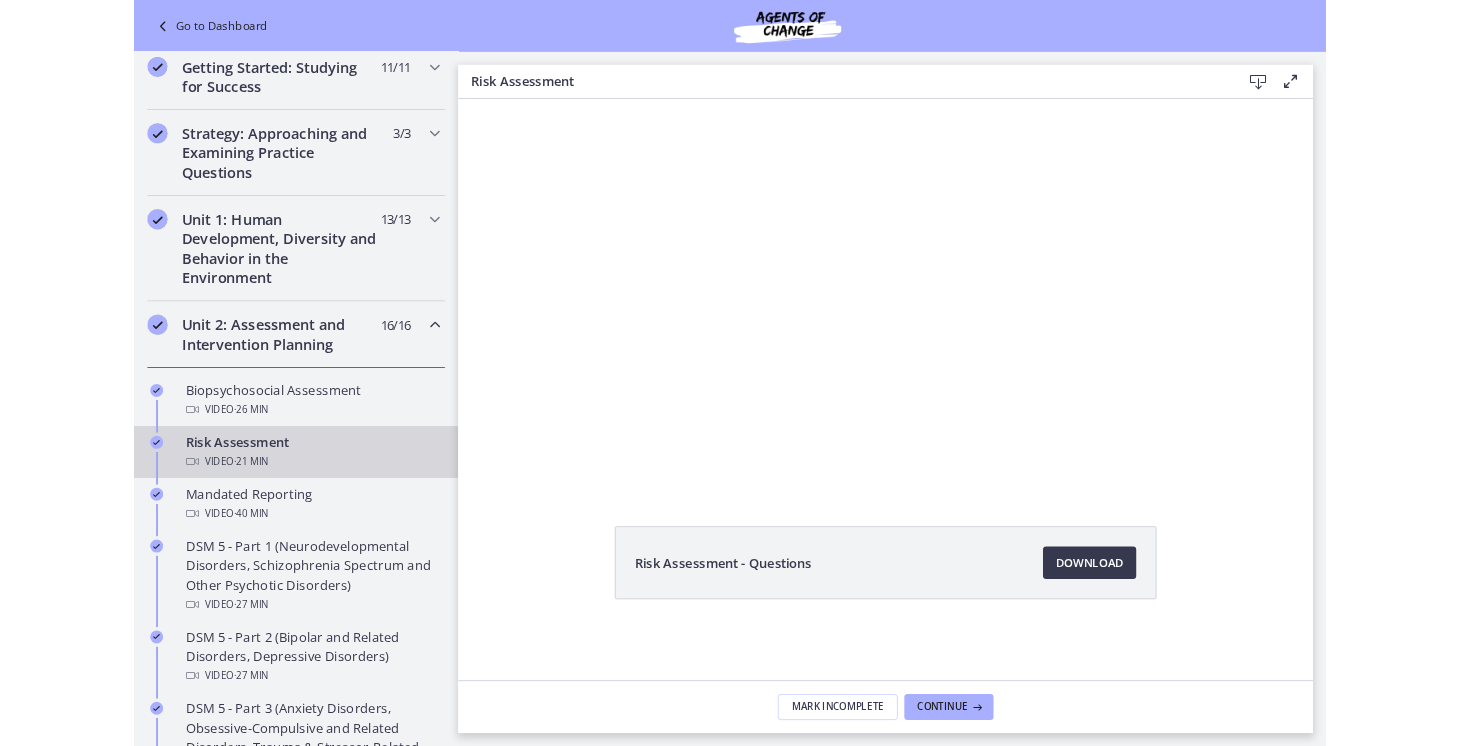 scroll, scrollTop: 391, scrollLeft: 0, axis: vertical 